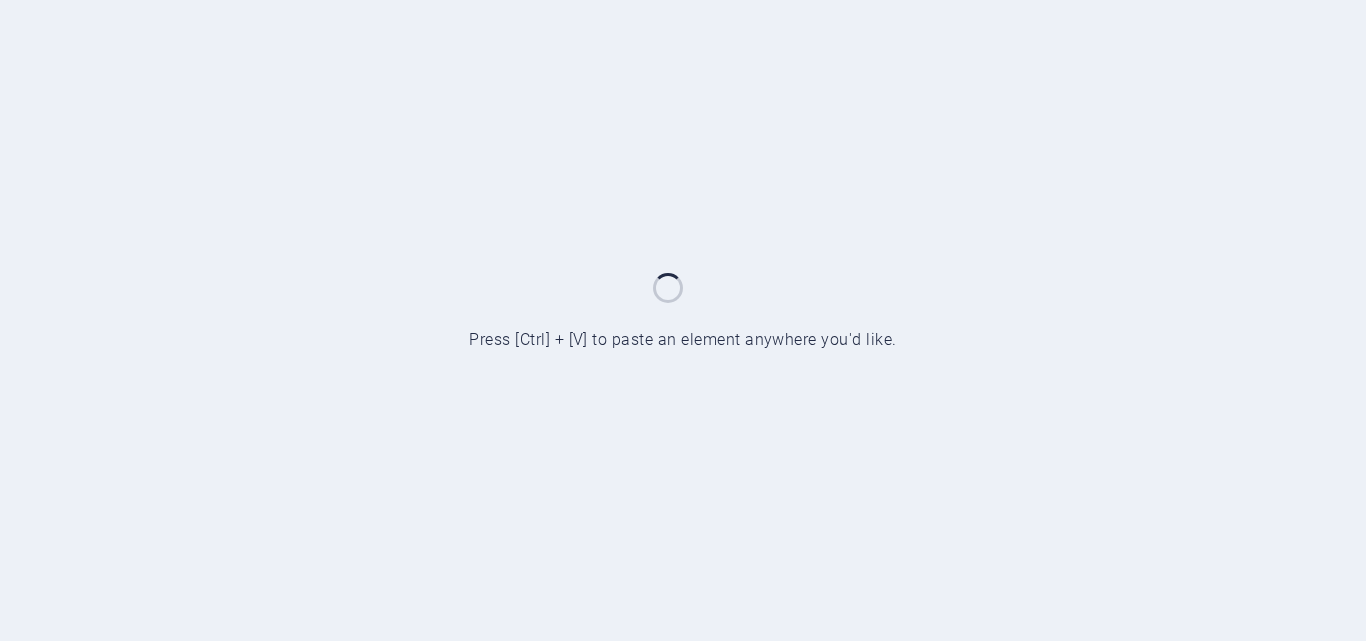 scroll, scrollTop: 0, scrollLeft: 0, axis: both 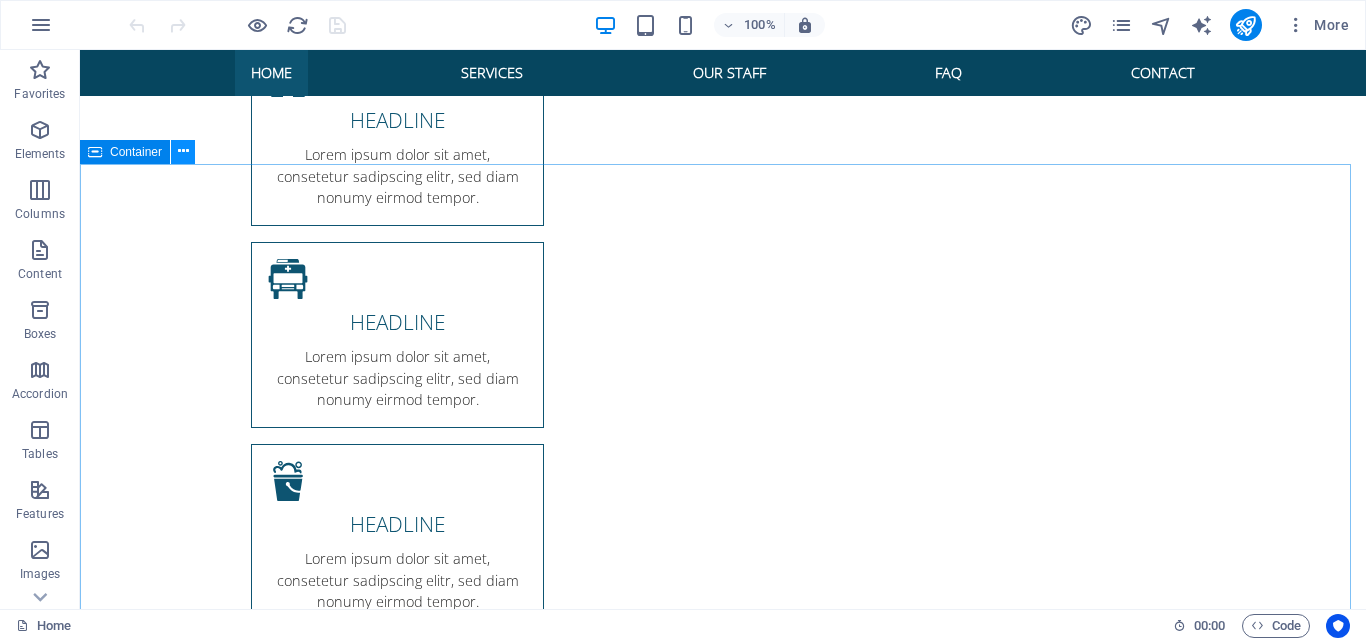 click at bounding box center [183, 151] 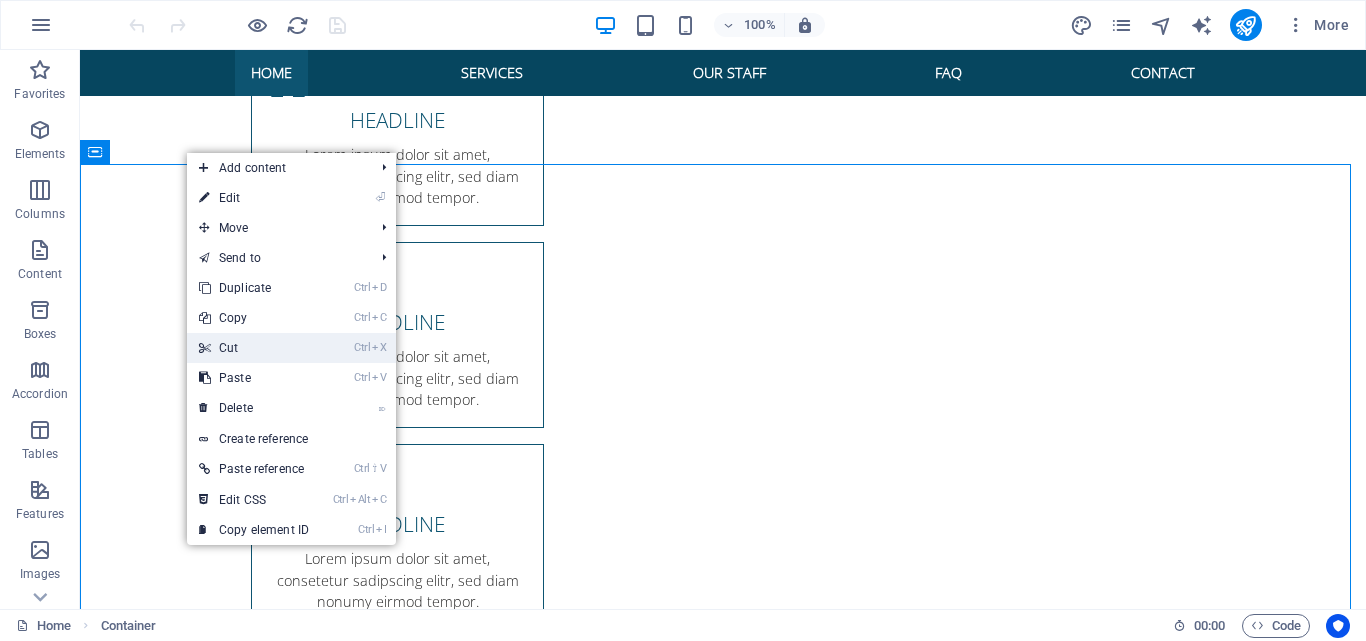 click on "Ctrl X  Cut" at bounding box center [254, 348] 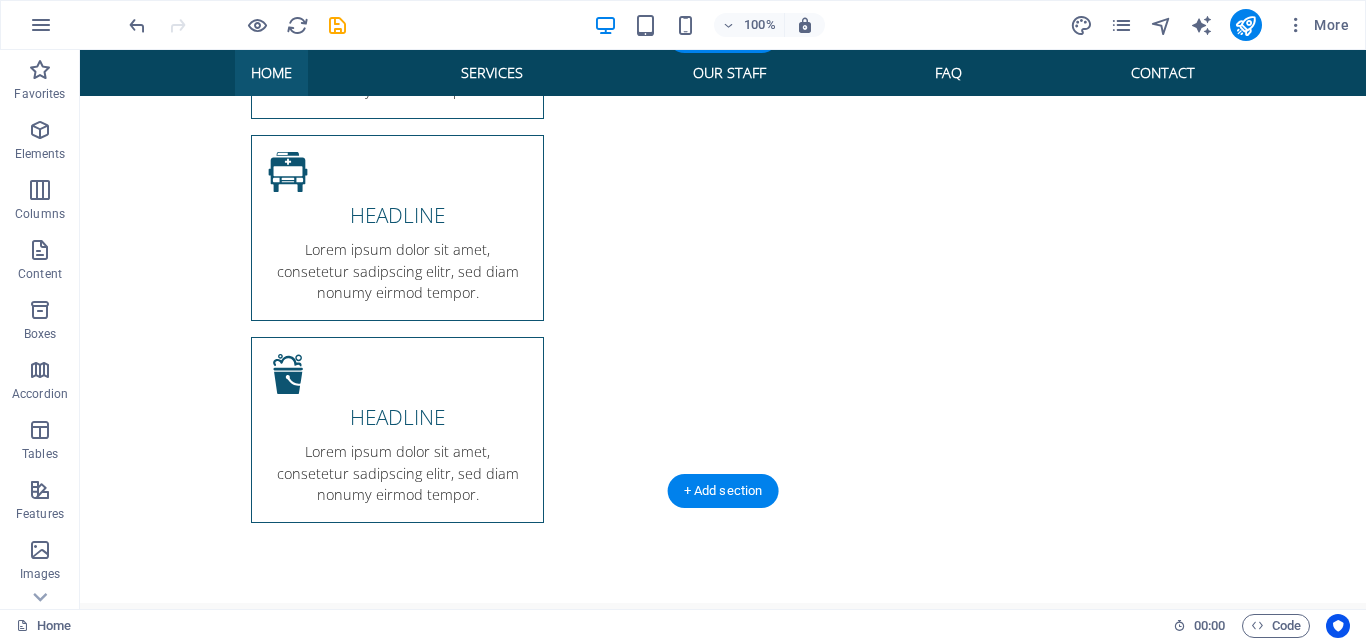 scroll, scrollTop: 1400, scrollLeft: 0, axis: vertical 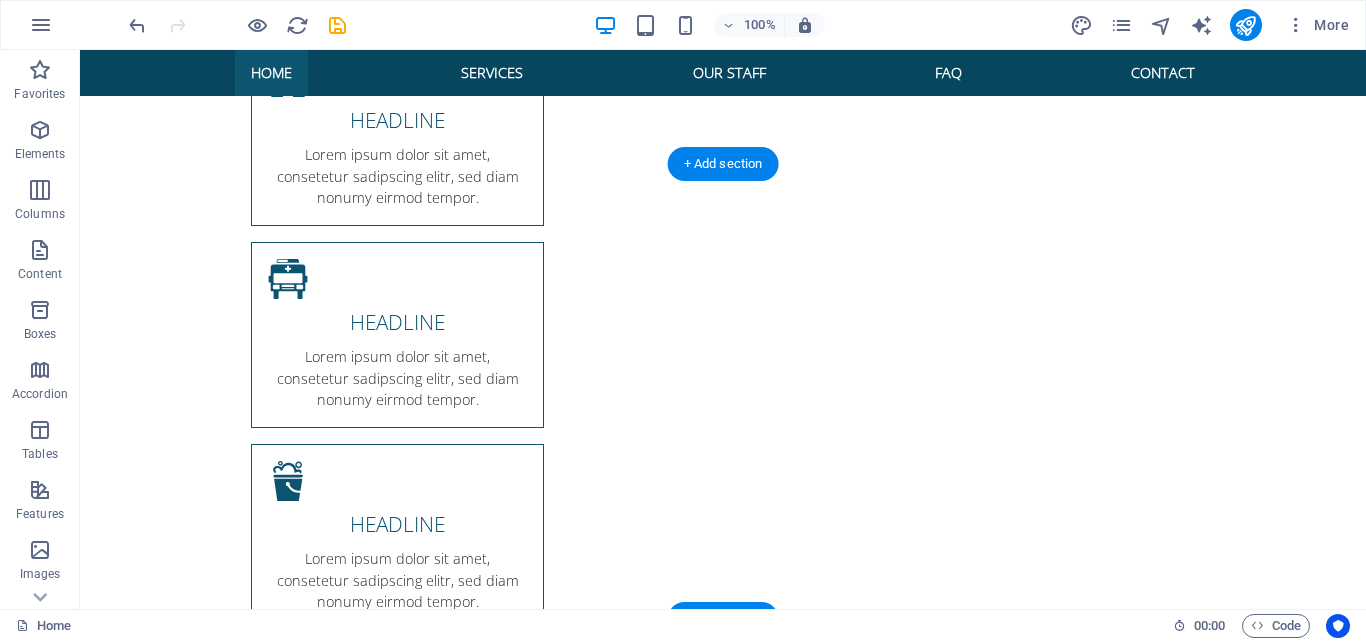 click at bounding box center [723, 1969] 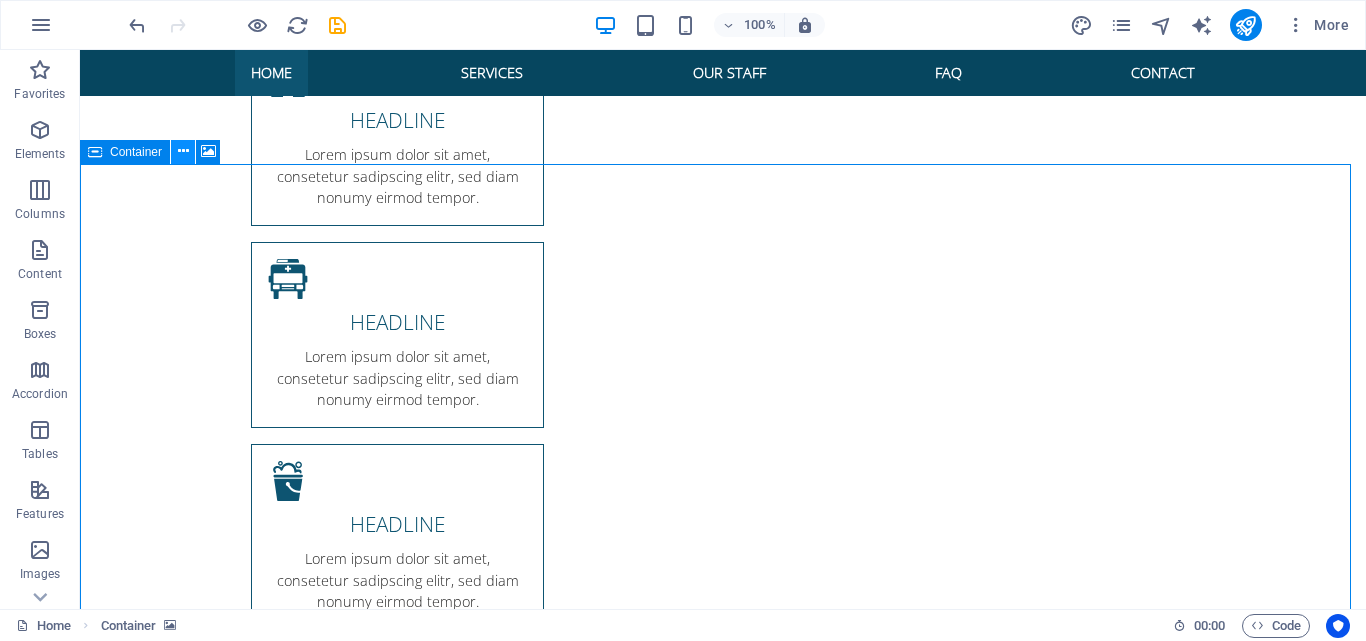 click at bounding box center (183, 151) 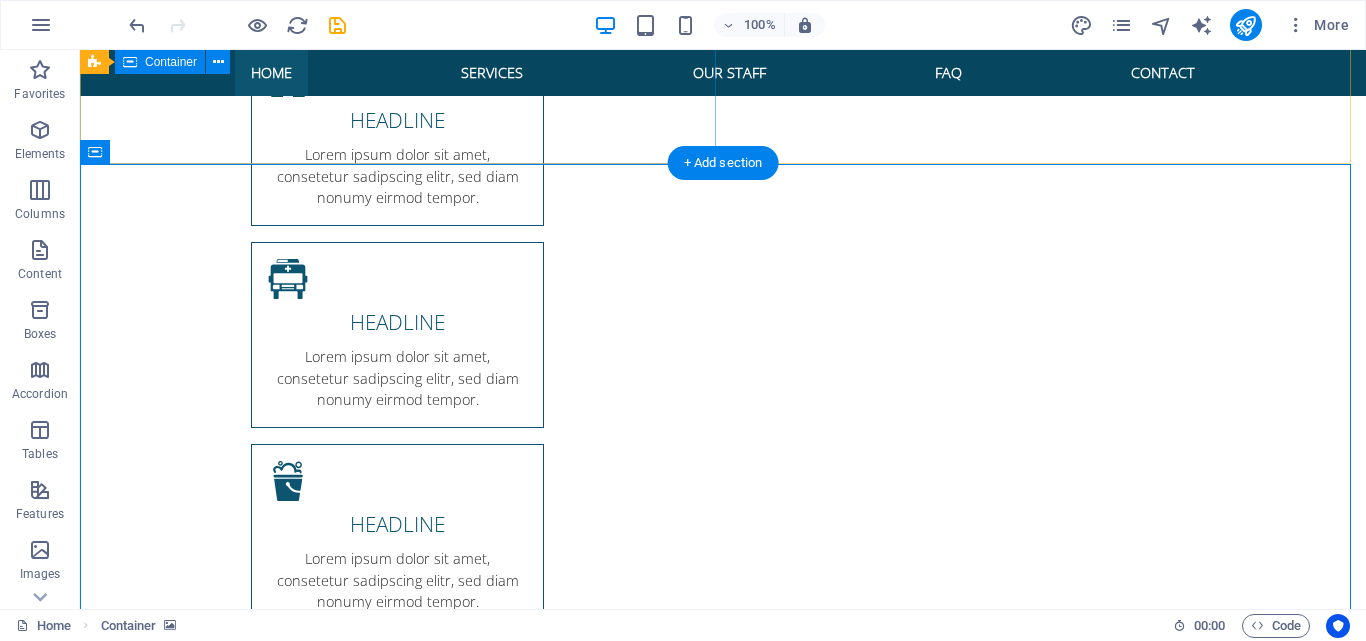 click on "Your voice, your life, your love Why tell your story? Everyone has a story to tell and telling it just right means your family, friends, and far-away fans will learn, love, and laugh. It is of course cheaper to sit behind a computer and write it yourself, as it is to record it yourself, but will your beauties, strengths, laughs, and battles come through as they should.  After all, the total sum of your life will be how people remember you and feel about you.  That's got to be worth more than a weekend away. Our Services" at bounding box center [723, 916] 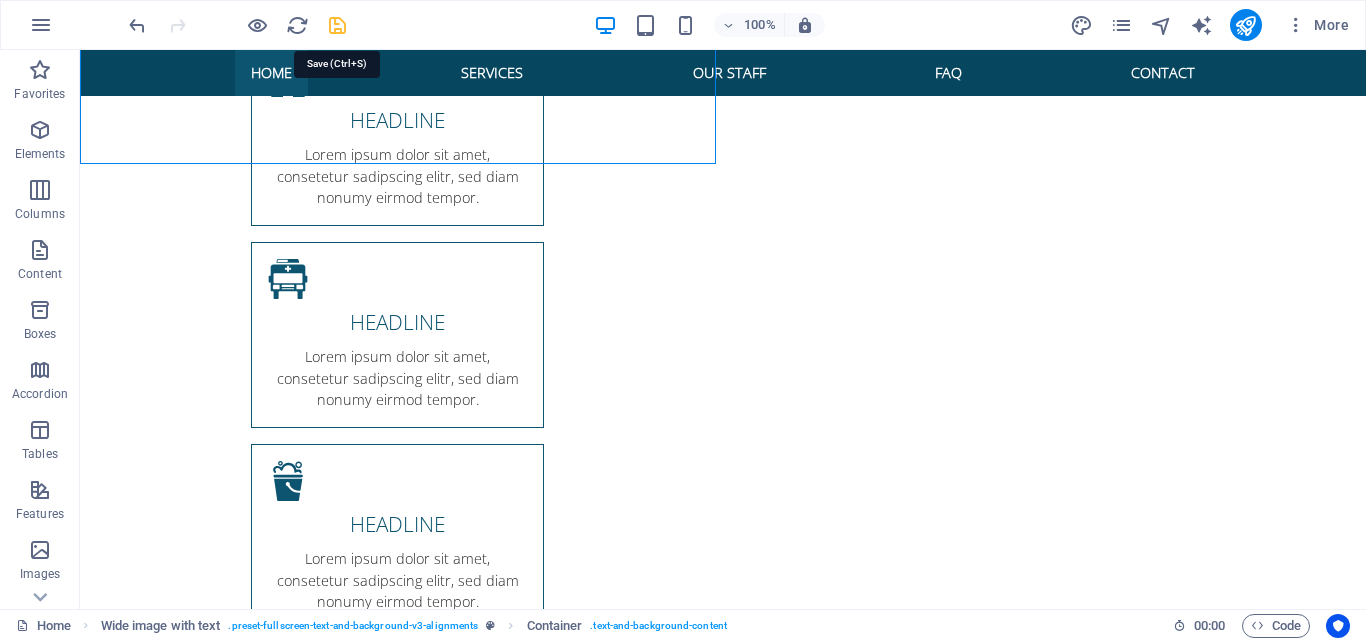 click at bounding box center (337, 25) 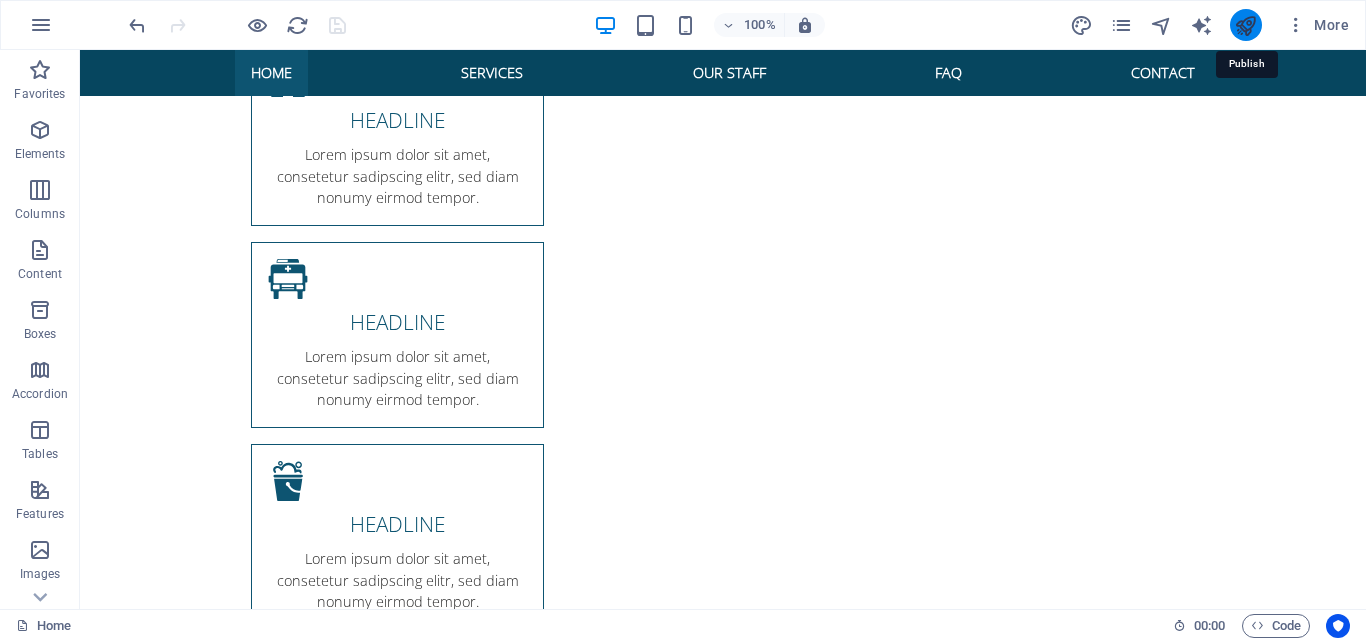 click at bounding box center [1245, 25] 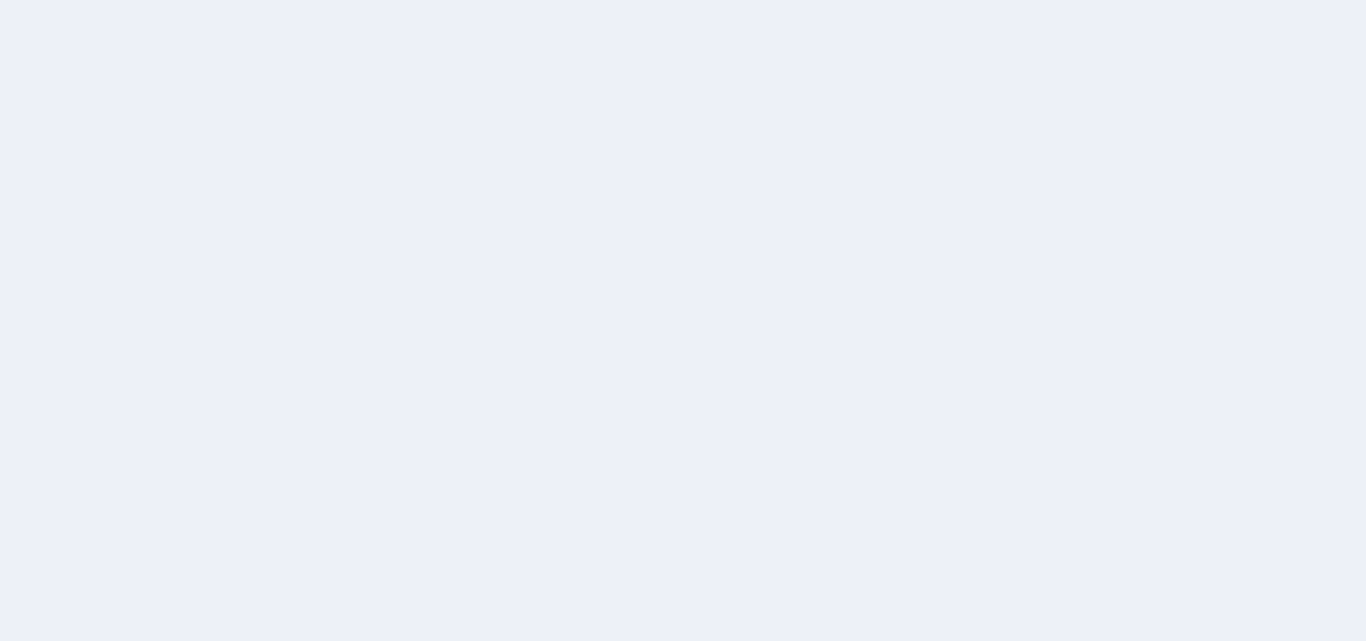 scroll, scrollTop: 0, scrollLeft: 0, axis: both 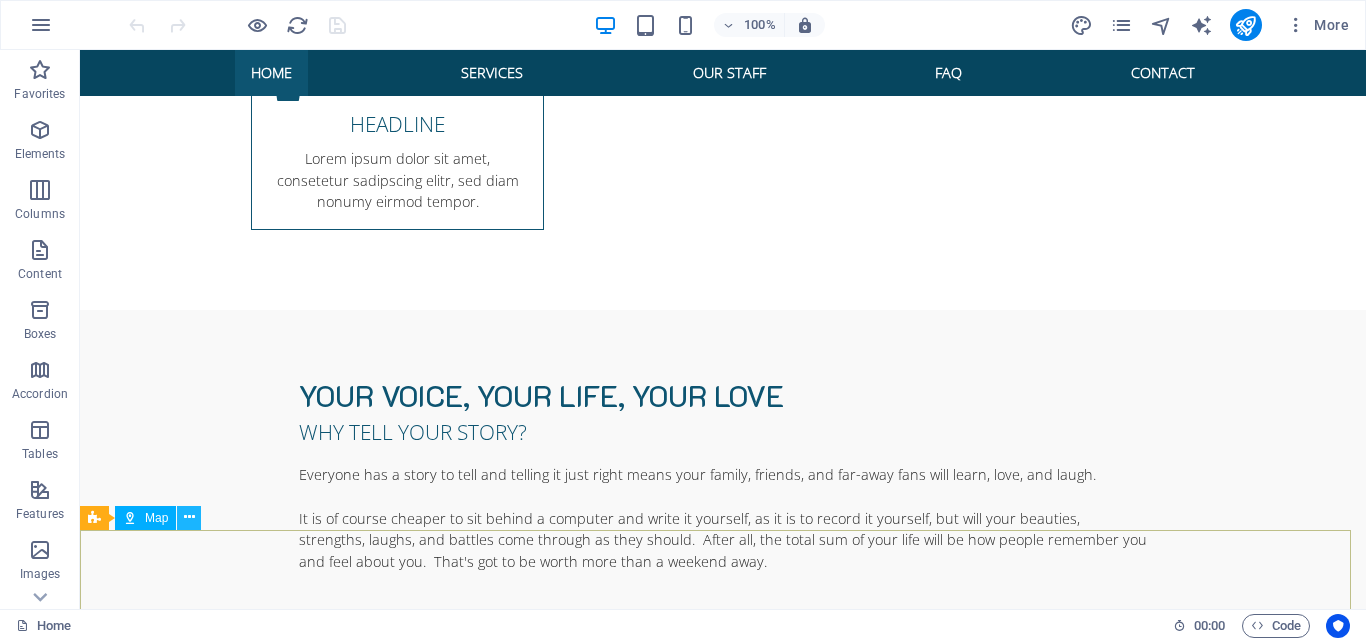 click at bounding box center [189, 517] 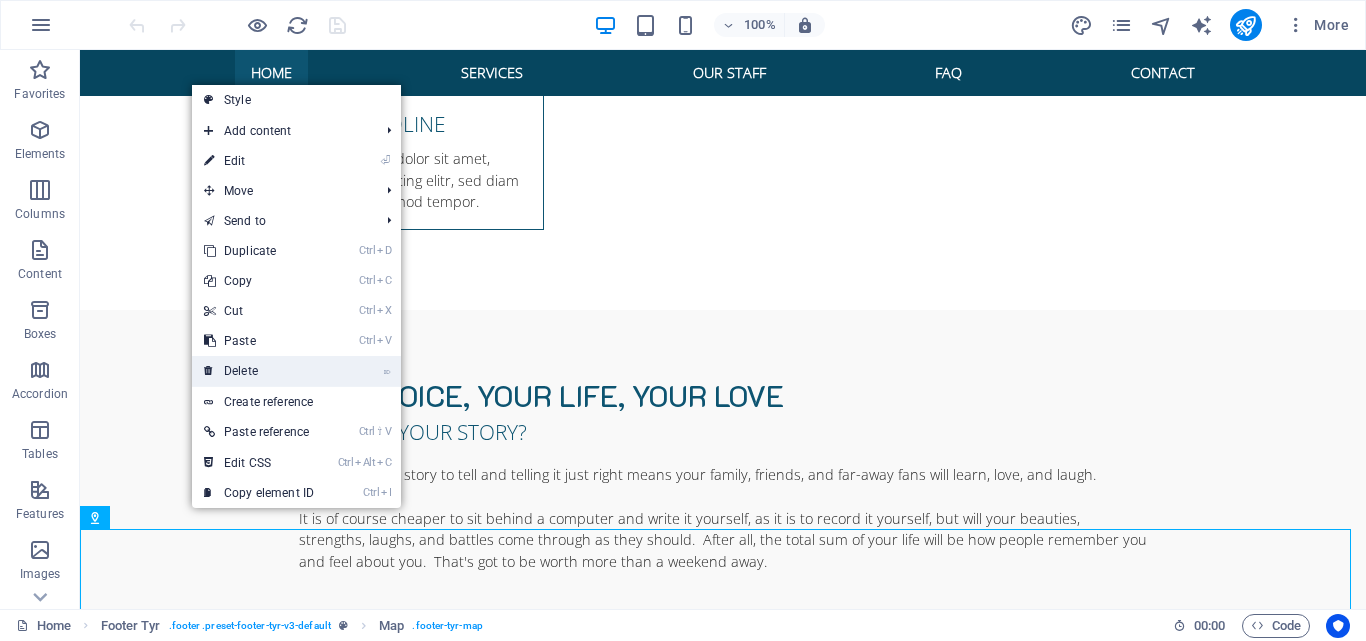 click on "⌦  Delete" at bounding box center (259, 371) 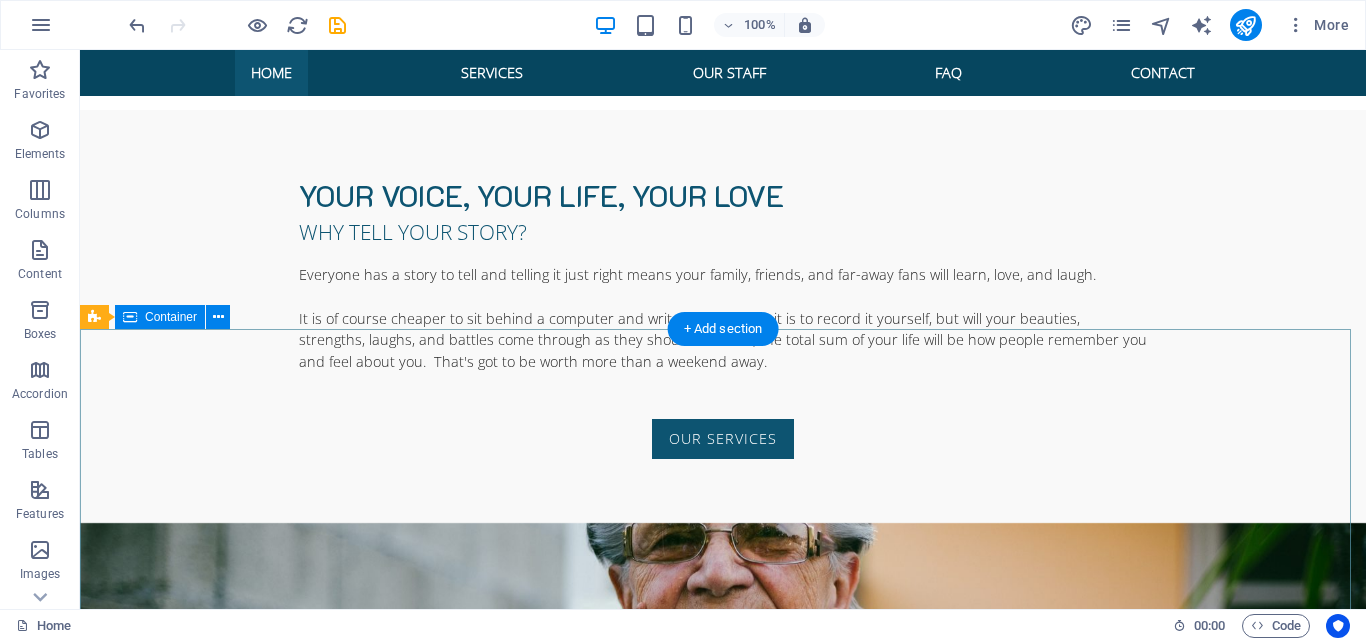scroll, scrollTop: 2200, scrollLeft: 0, axis: vertical 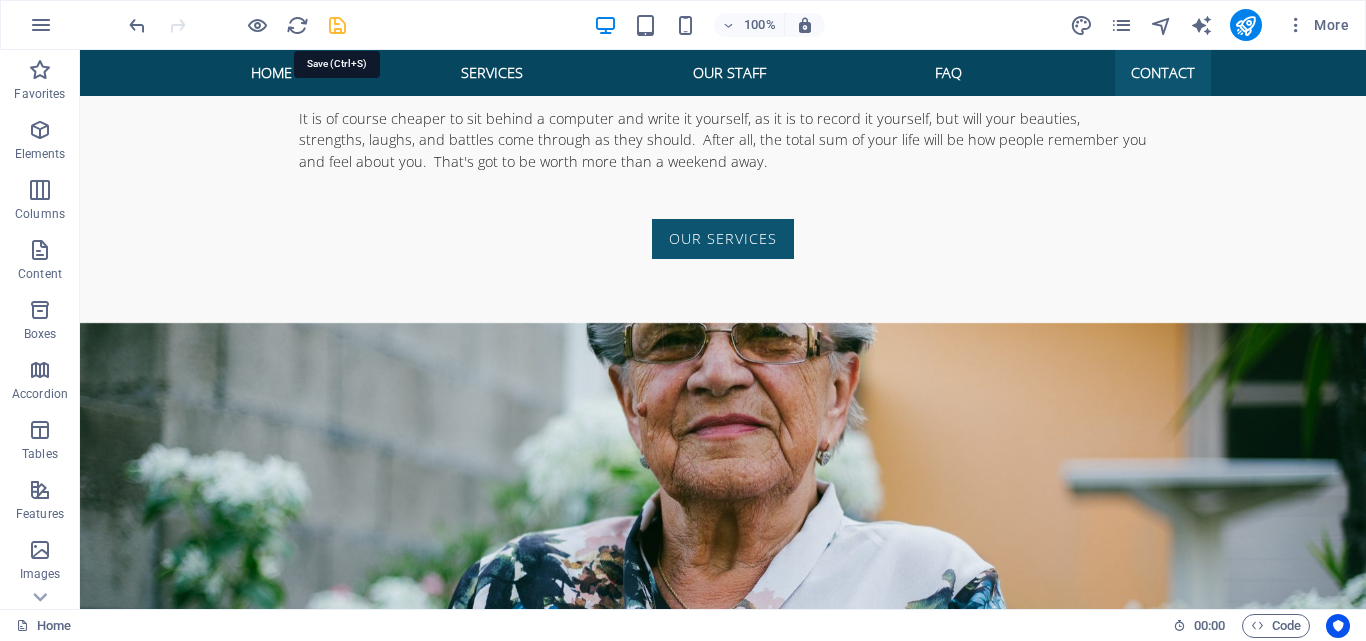 click at bounding box center [337, 25] 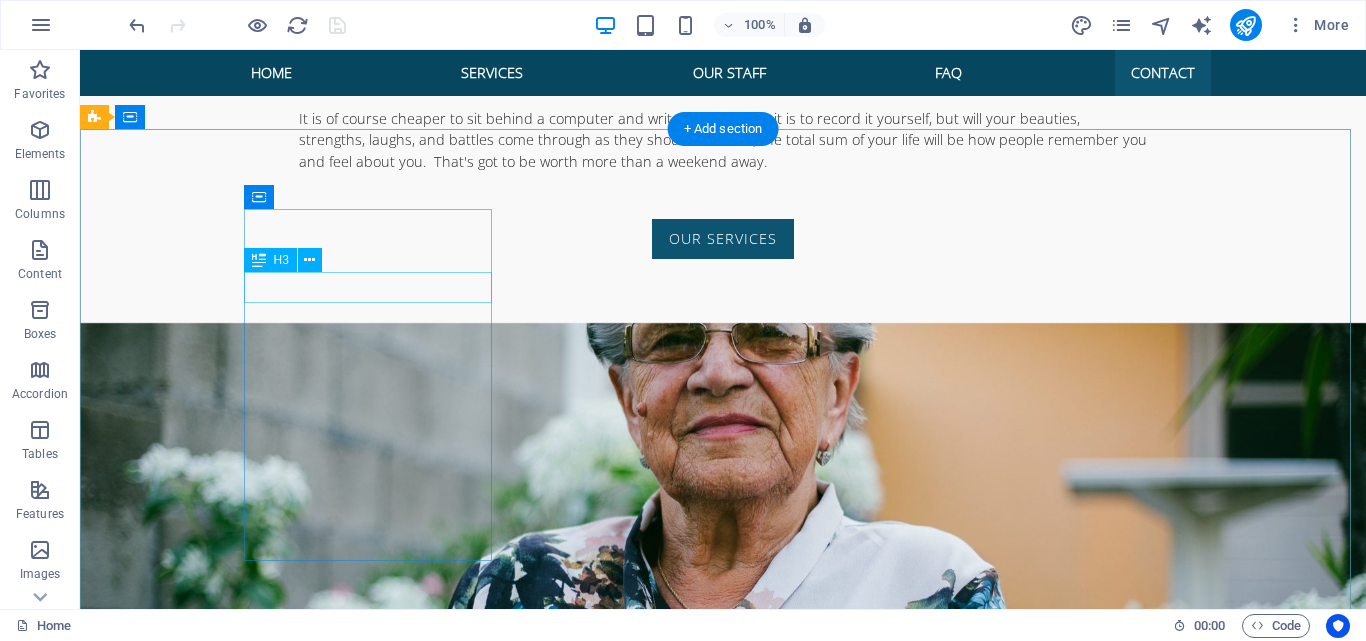 click on "Address" at bounding box center (568, 2431) 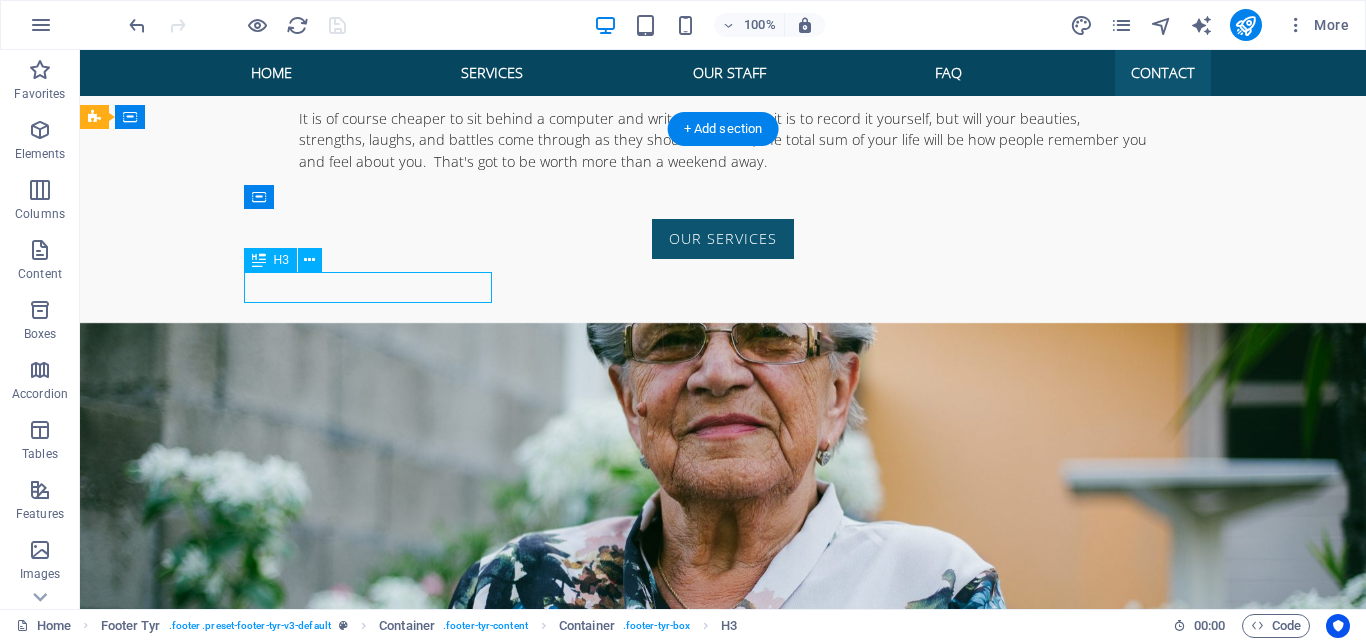 drag, startPoint x: 368, startPoint y: 284, endPoint x: 453, endPoint y: 334, distance: 98.61542 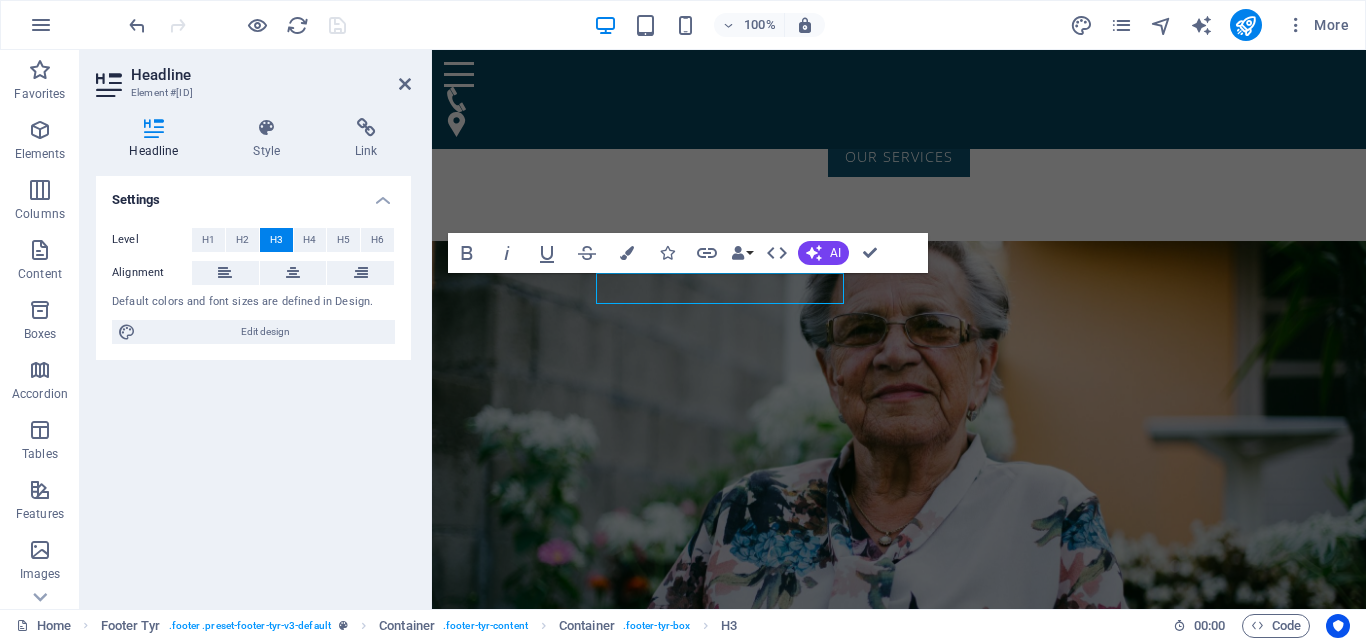 scroll, scrollTop: 2158, scrollLeft: 0, axis: vertical 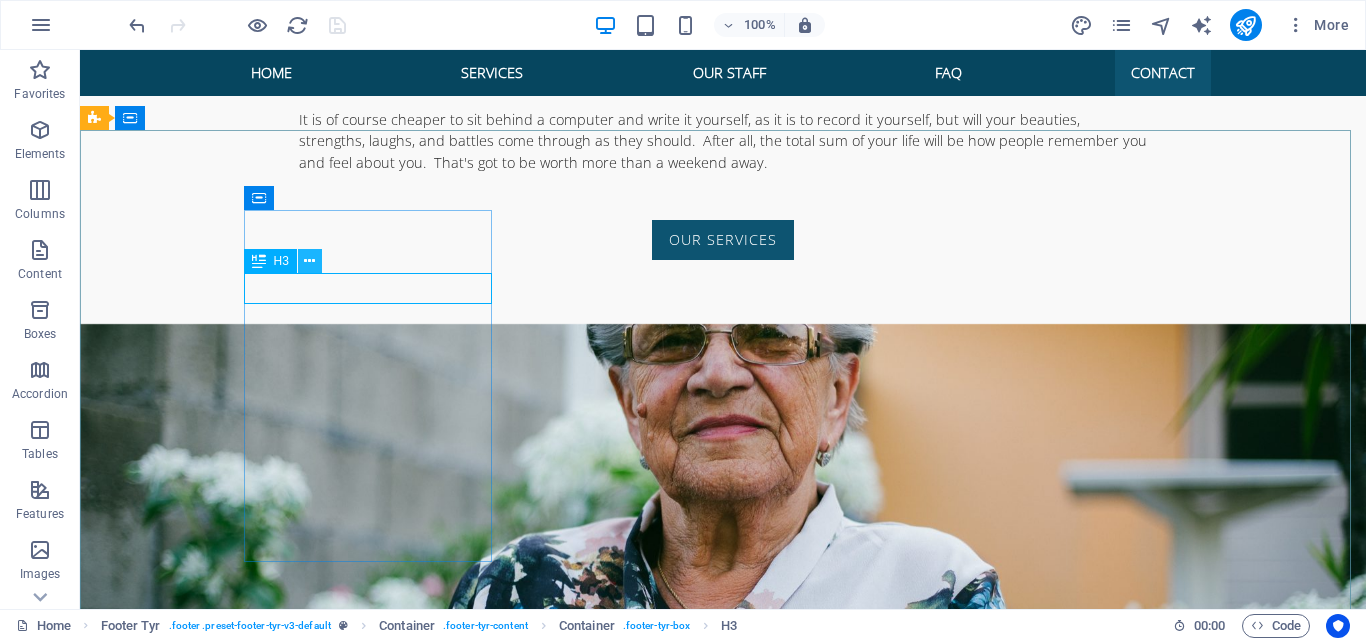 click at bounding box center (309, 261) 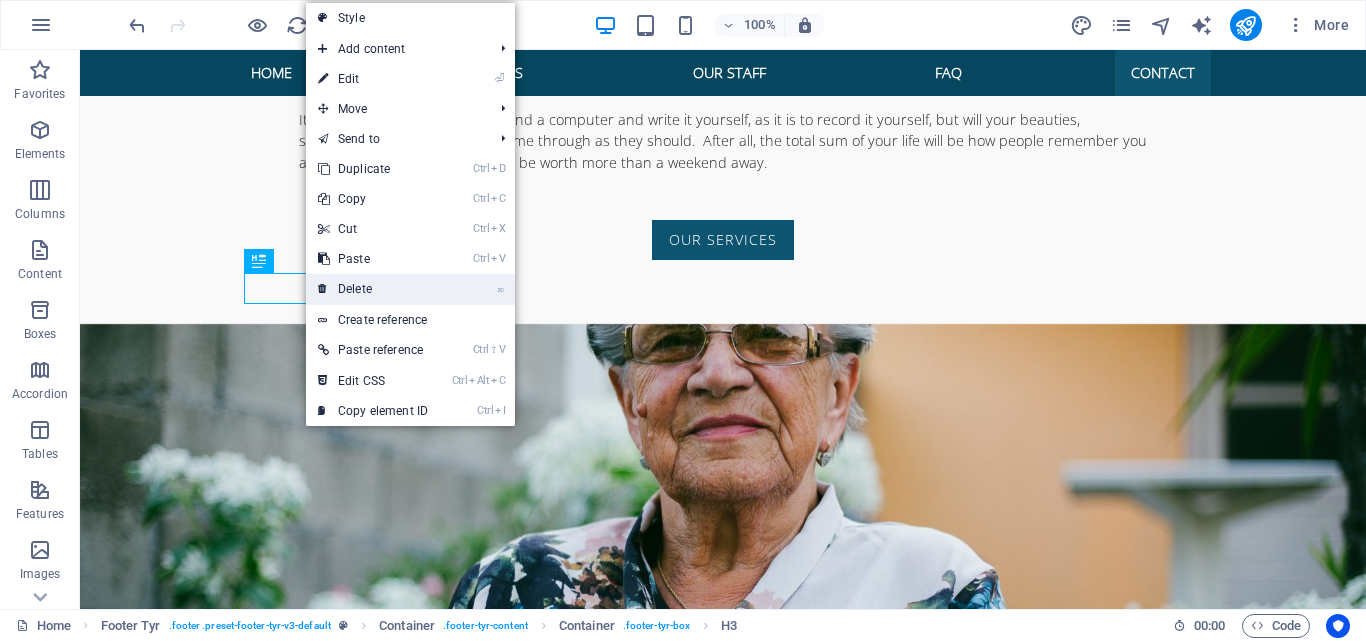 click on "⌦  Delete" at bounding box center (373, 289) 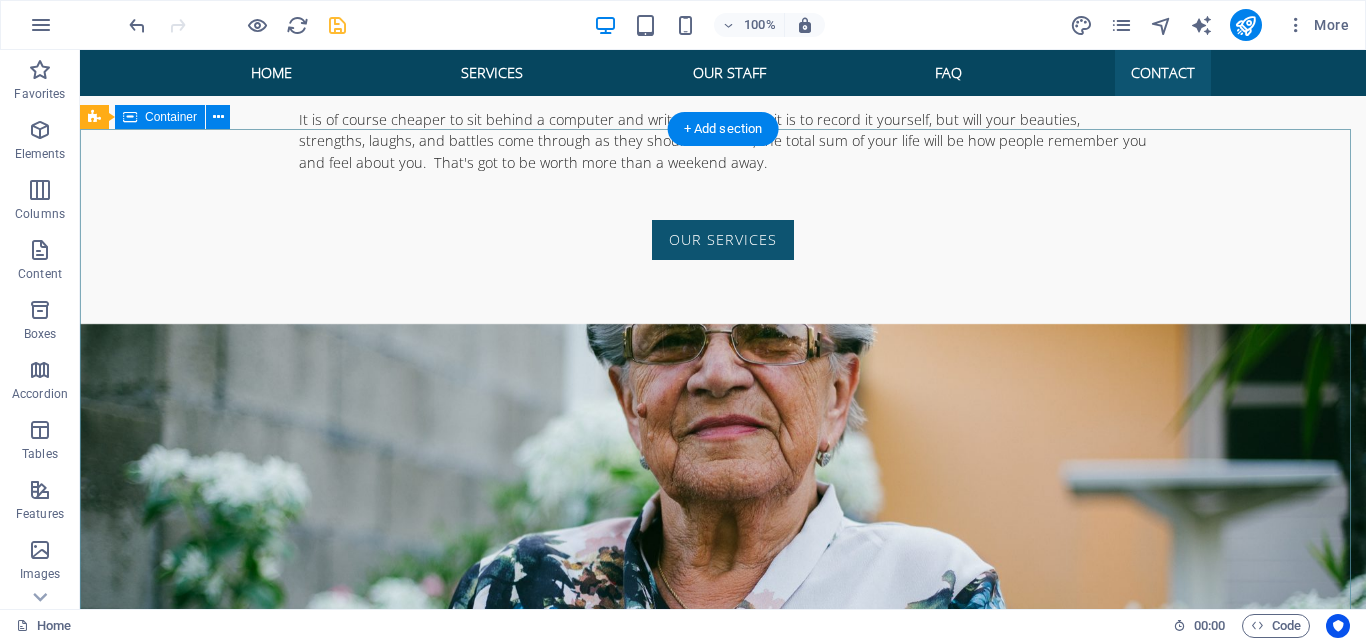 scroll, scrollTop: 2200, scrollLeft: 0, axis: vertical 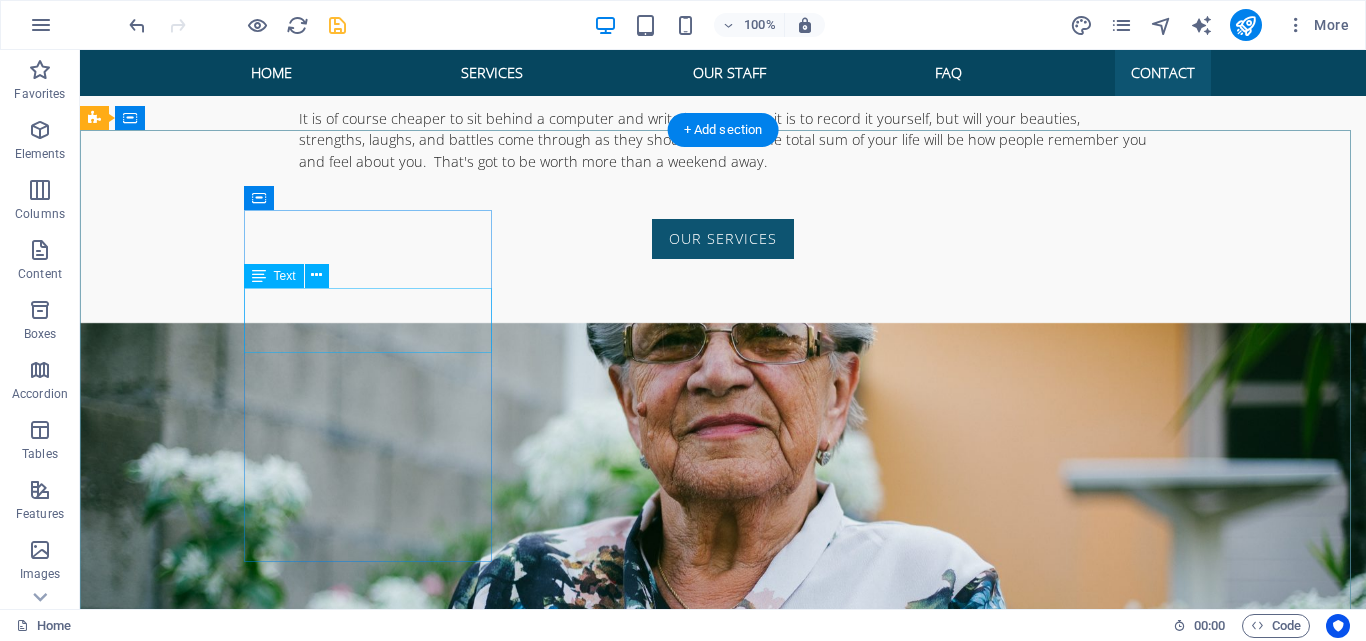 click on "Find us here: . Fraser Coast, Australia   4655" at bounding box center (568, 2464) 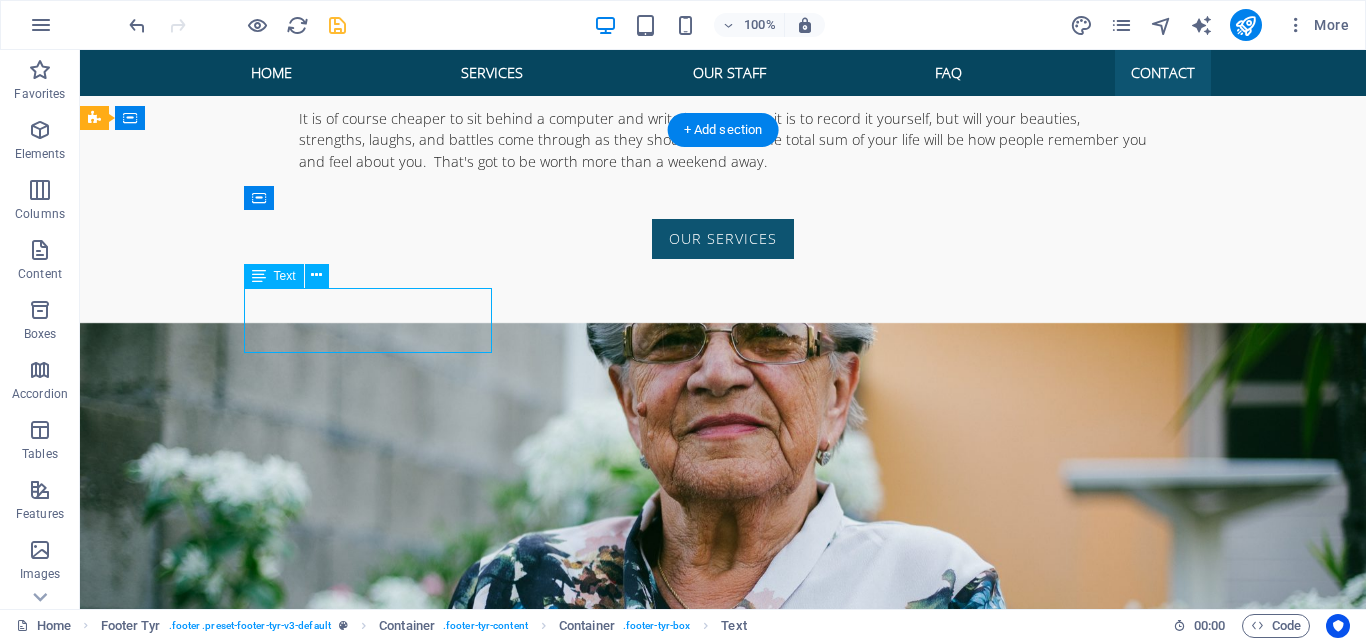 click on "Find us here: . Fraser Coast, Australia   4655" at bounding box center (568, 2464) 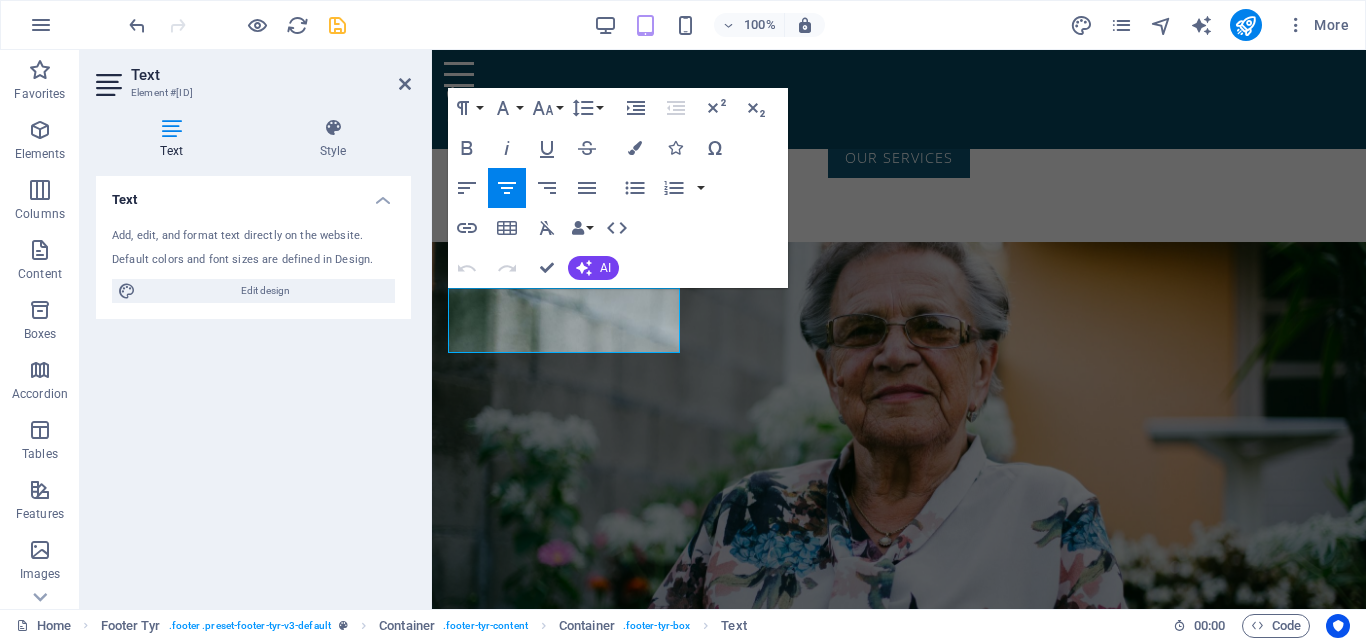 scroll, scrollTop: 2159, scrollLeft: 0, axis: vertical 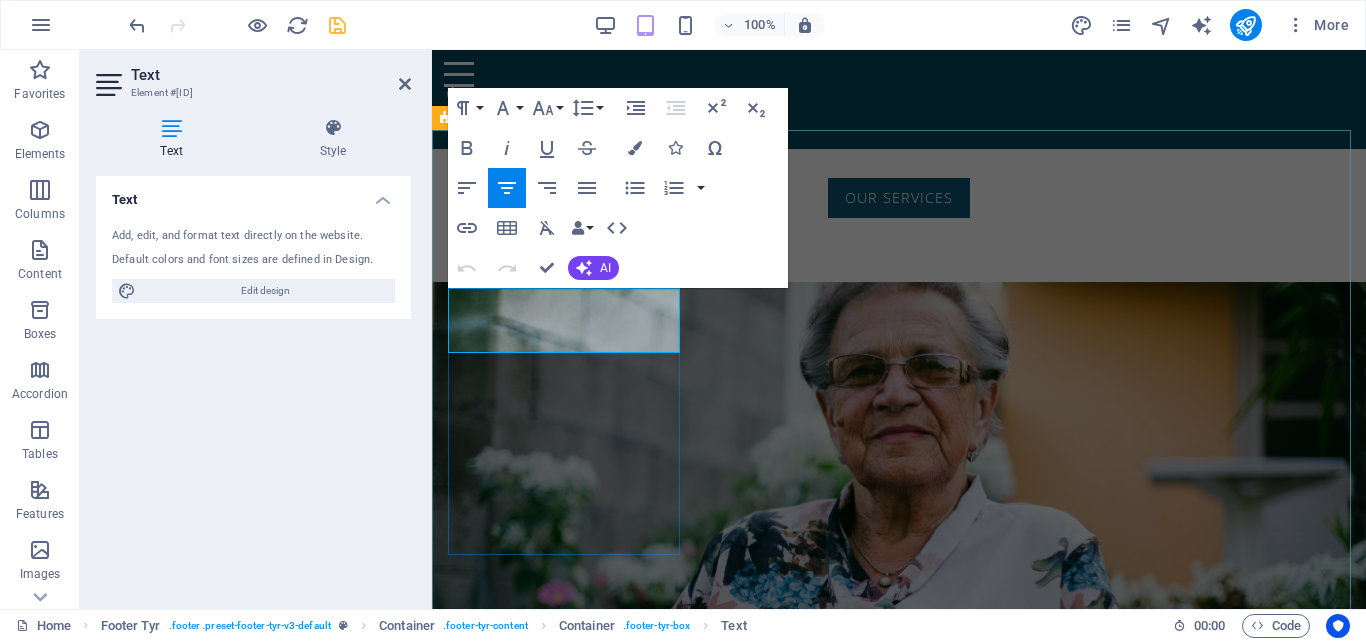 drag, startPoint x: 609, startPoint y: 302, endPoint x: 522, endPoint y: 302, distance: 87 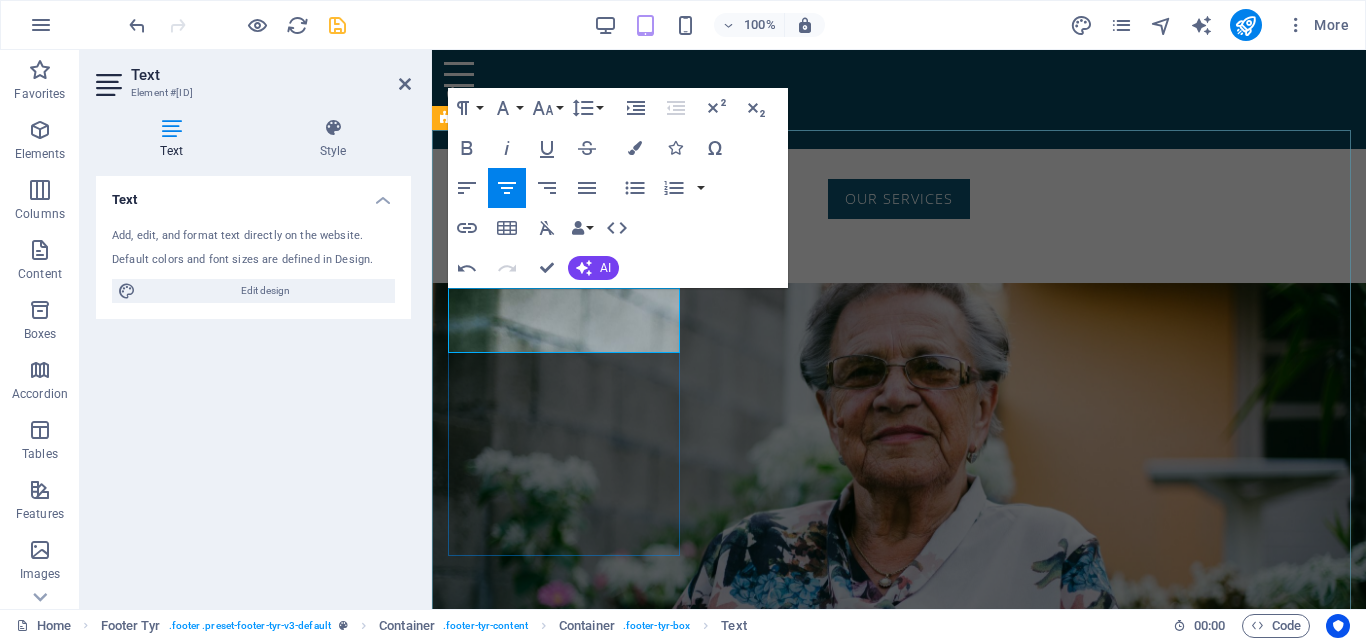 scroll, scrollTop: 2159, scrollLeft: 0, axis: vertical 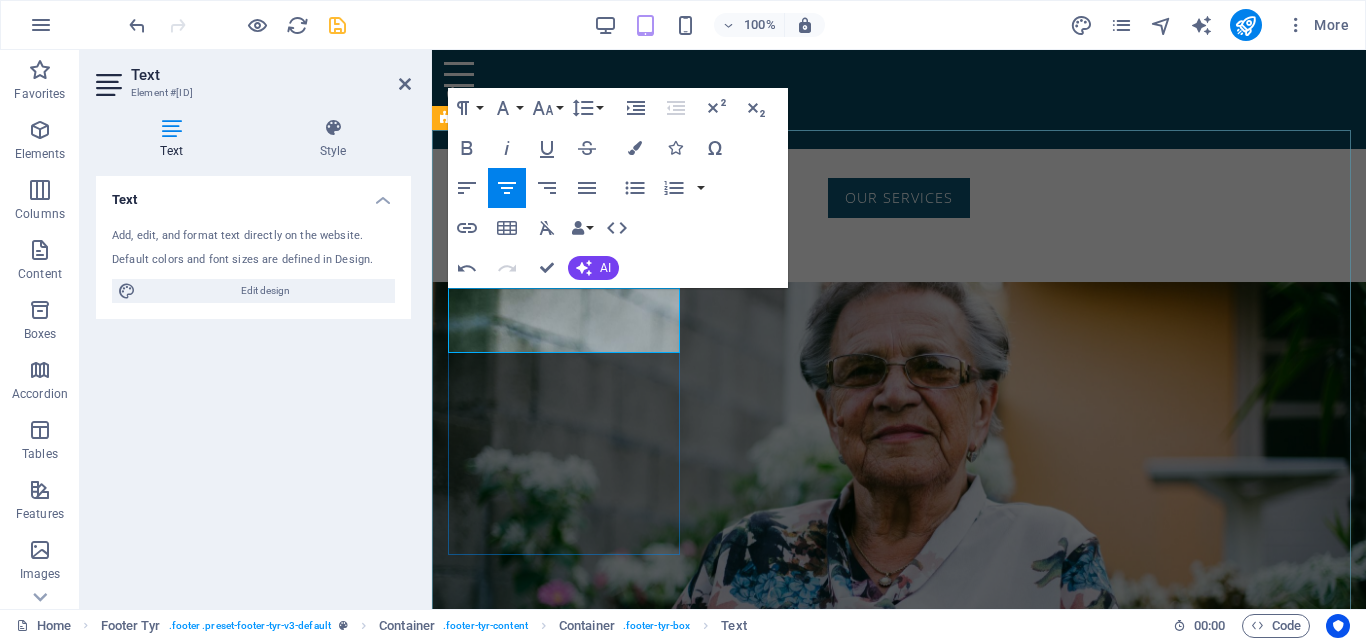 click on "Servicing the" at bounding box center [899, 2327] 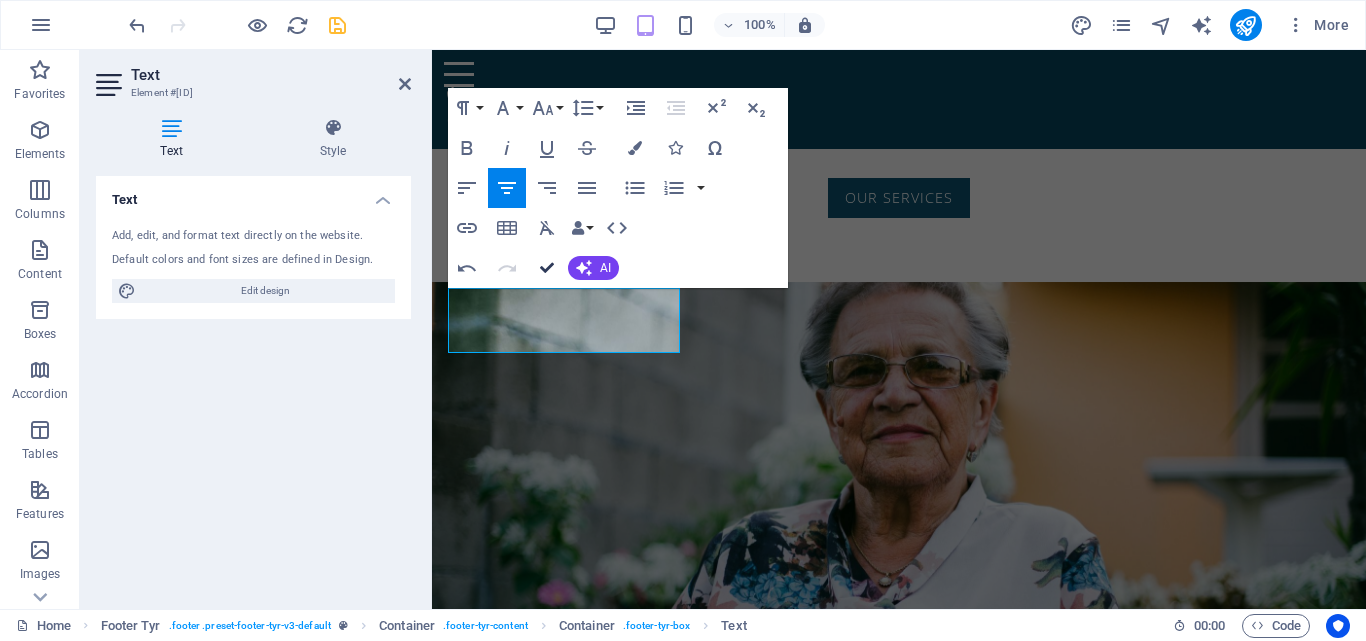 drag, startPoint x: 545, startPoint y: 262, endPoint x: 1025, endPoint y: 448, distance: 514.77765 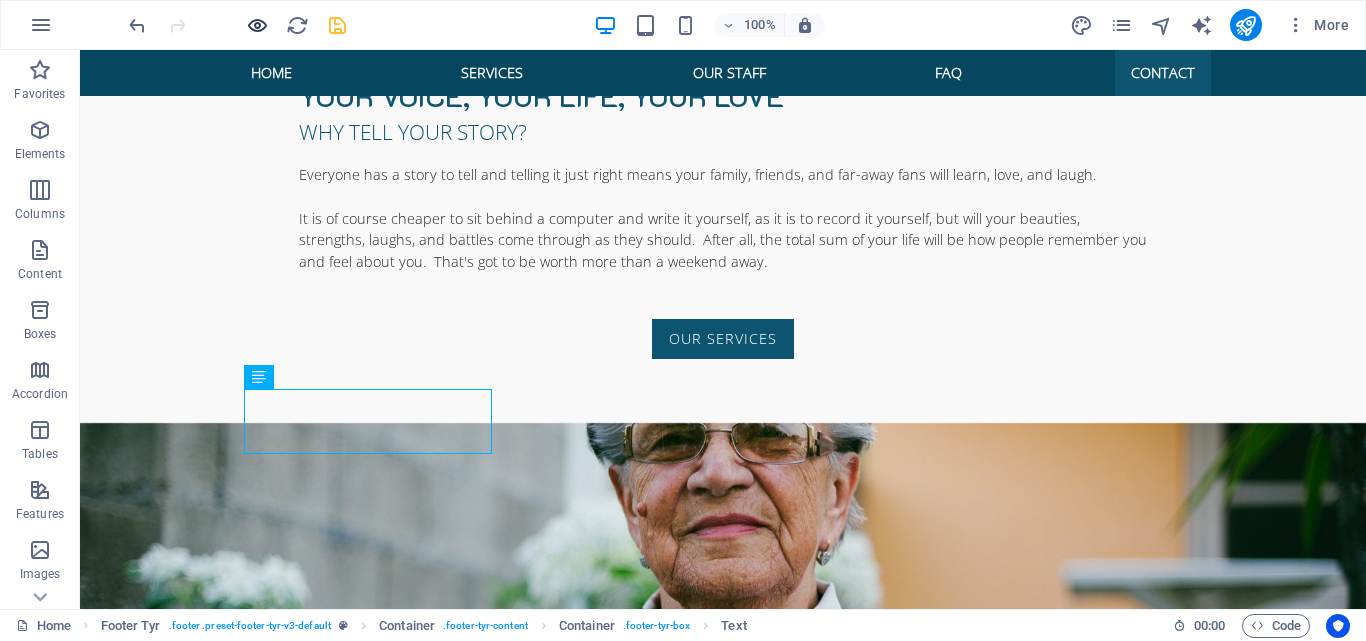 scroll, scrollTop: 2099, scrollLeft: 0, axis: vertical 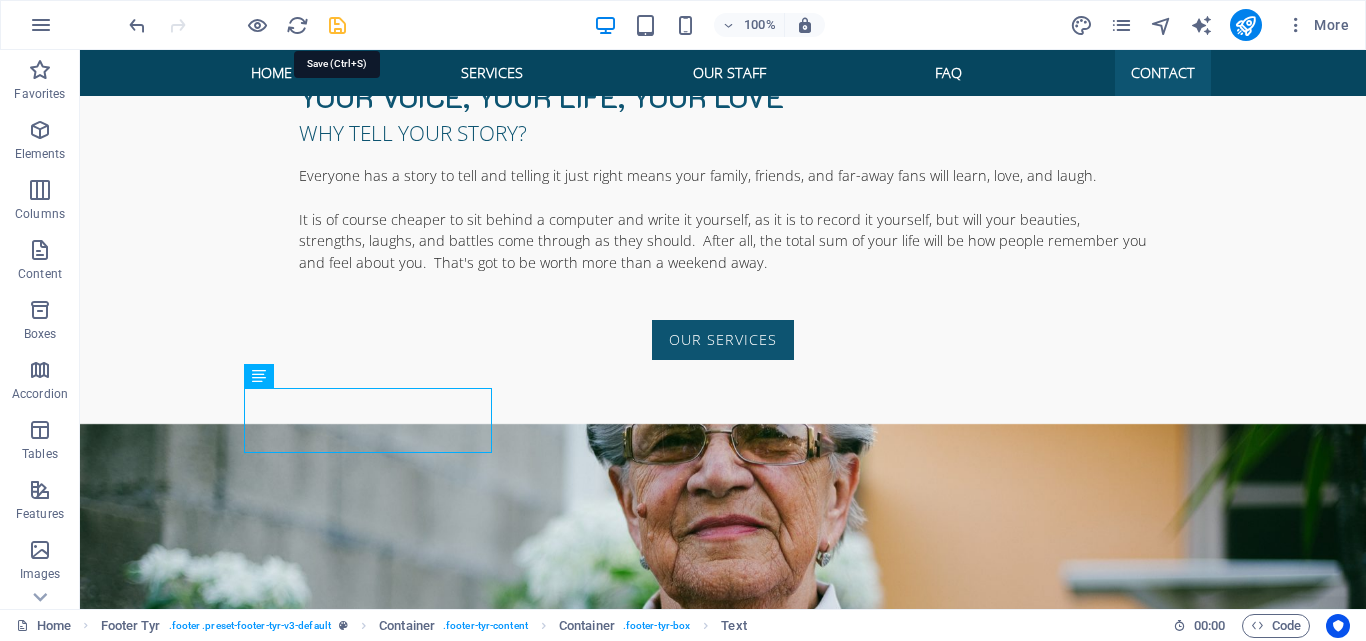 click at bounding box center [337, 25] 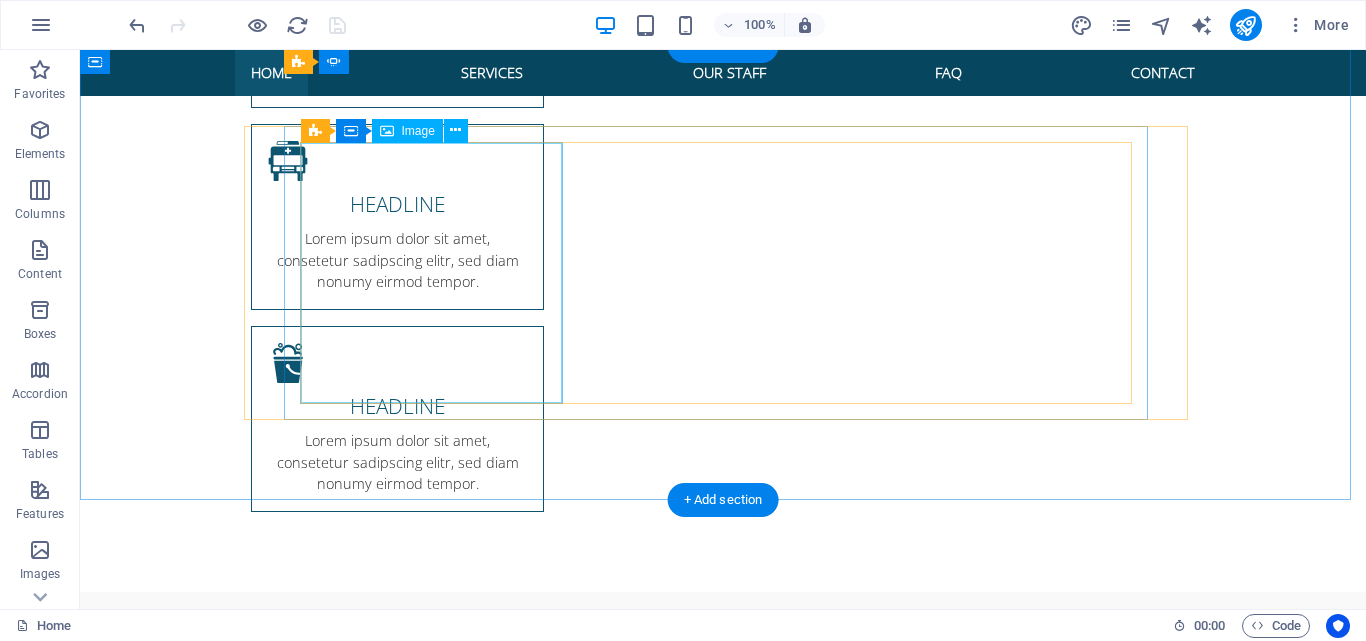 scroll, scrollTop: 1499, scrollLeft: 0, axis: vertical 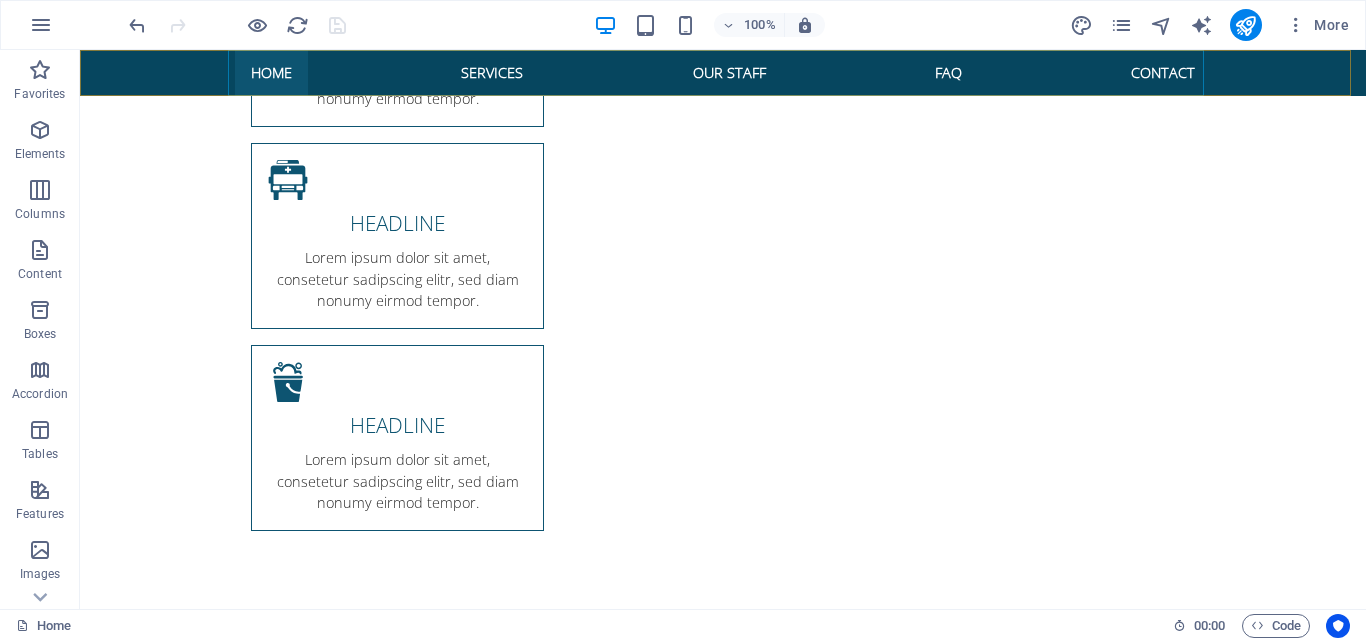click on "Home Services Our Staff FAQ Contact" at bounding box center (723, 73) 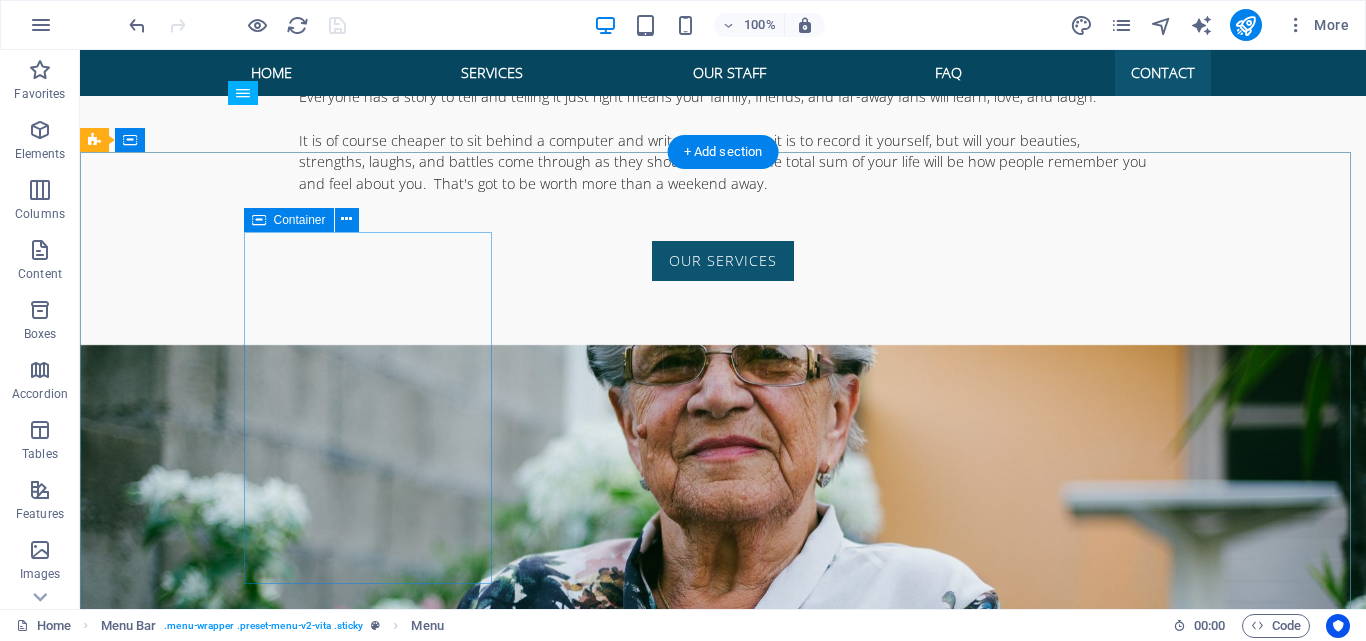scroll, scrollTop: 2133, scrollLeft: 0, axis: vertical 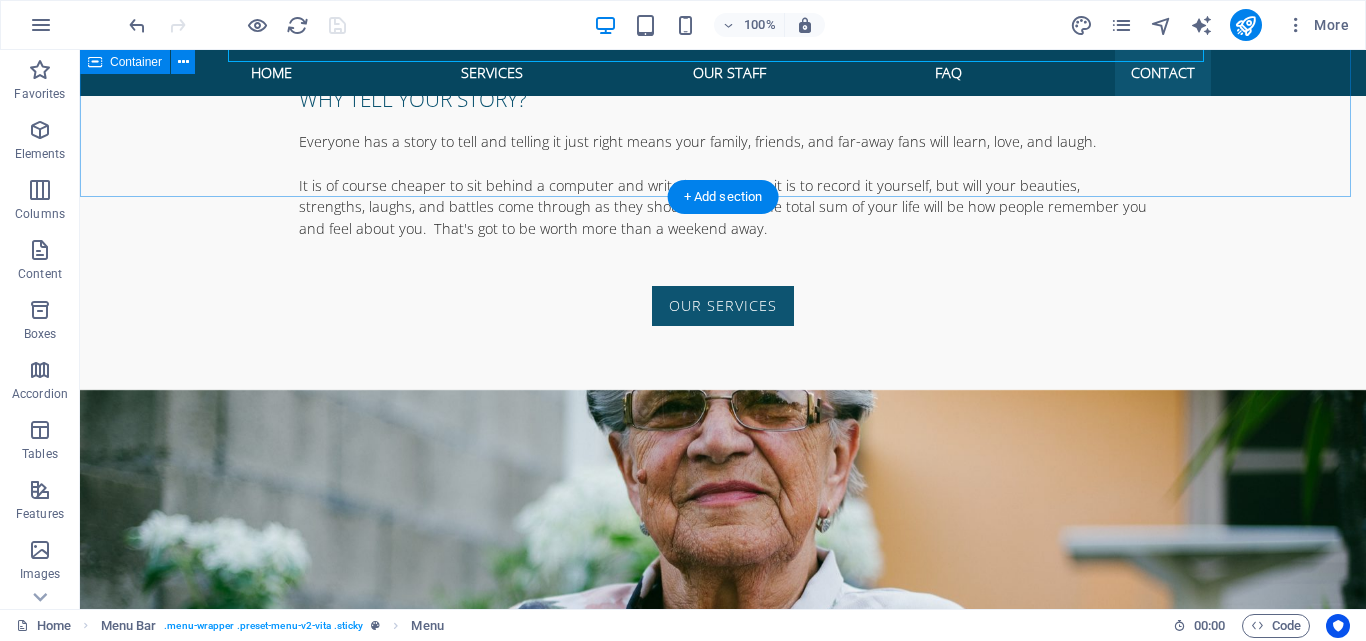 click on "Any Questions? Every question is one step closer to your story being told beautifully.  Not everything can be written on this website because it really is about you.  So drop us a line with whatever you like, and we'll have a yarn. Otherwise, browse through our Frequently Asked Questions at your leisure Look at Our Faqs" at bounding box center (723, 2170) 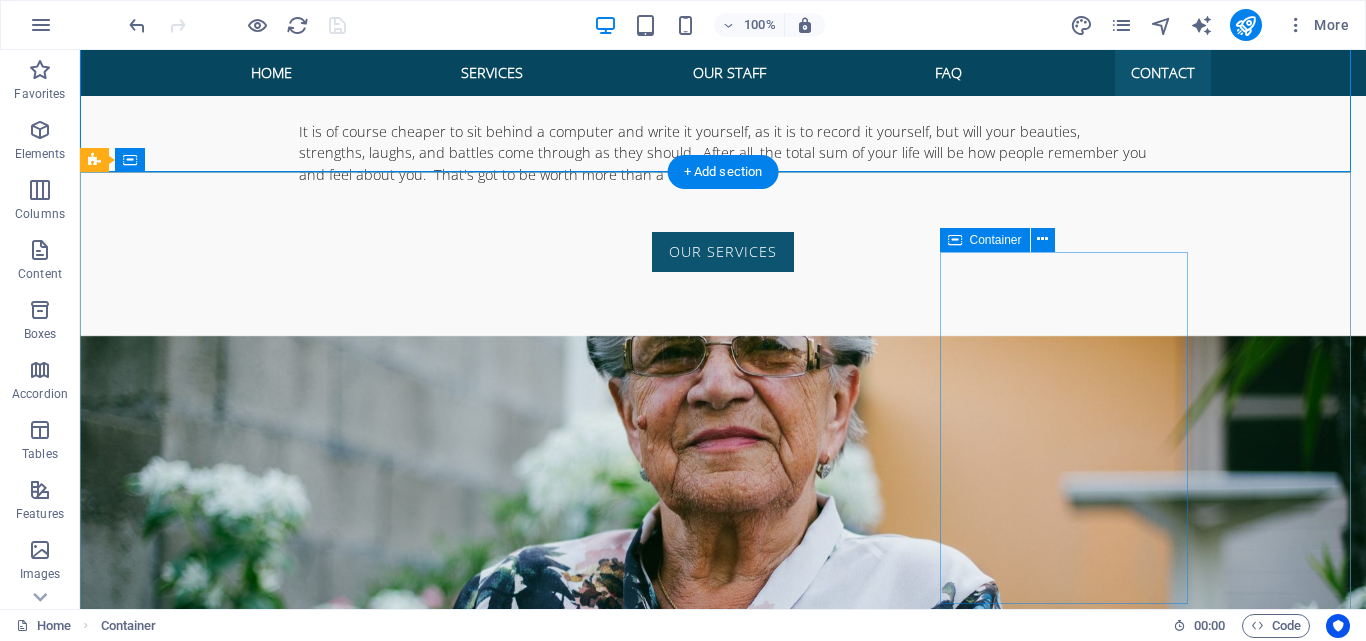 scroll, scrollTop: 2233, scrollLeft: 0, axis: vertical 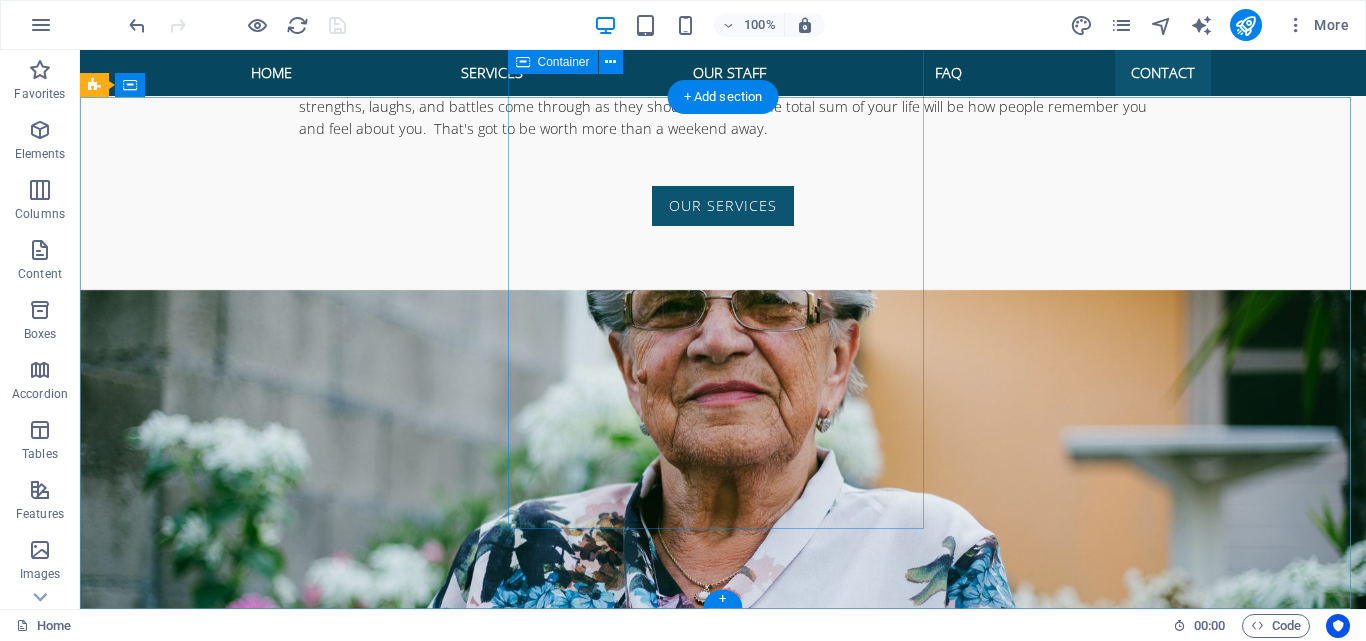 click on "Get in touch   I have read and understand the privacy policy. Unreadable? Load new Submit" at bounding box center (568, 2578) 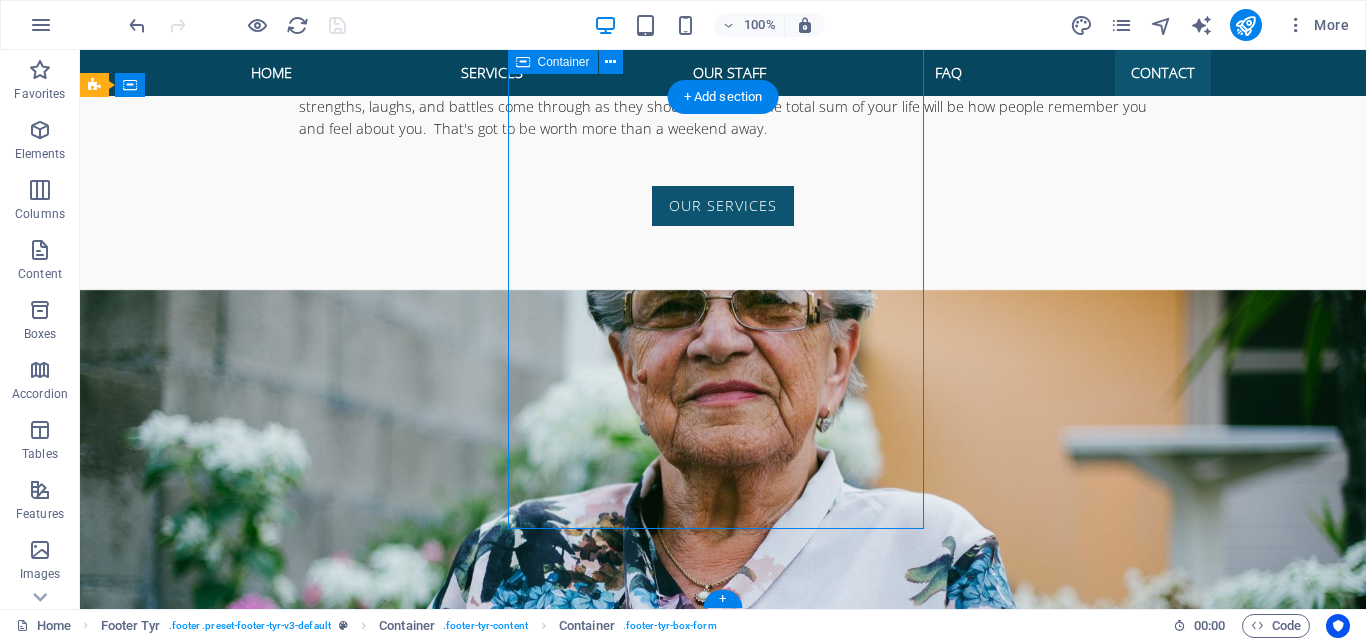 click on "Get in touch   I have read and understand the privacy policy. Unreadable? Load new Submit" at bounding box center (568, 2578) 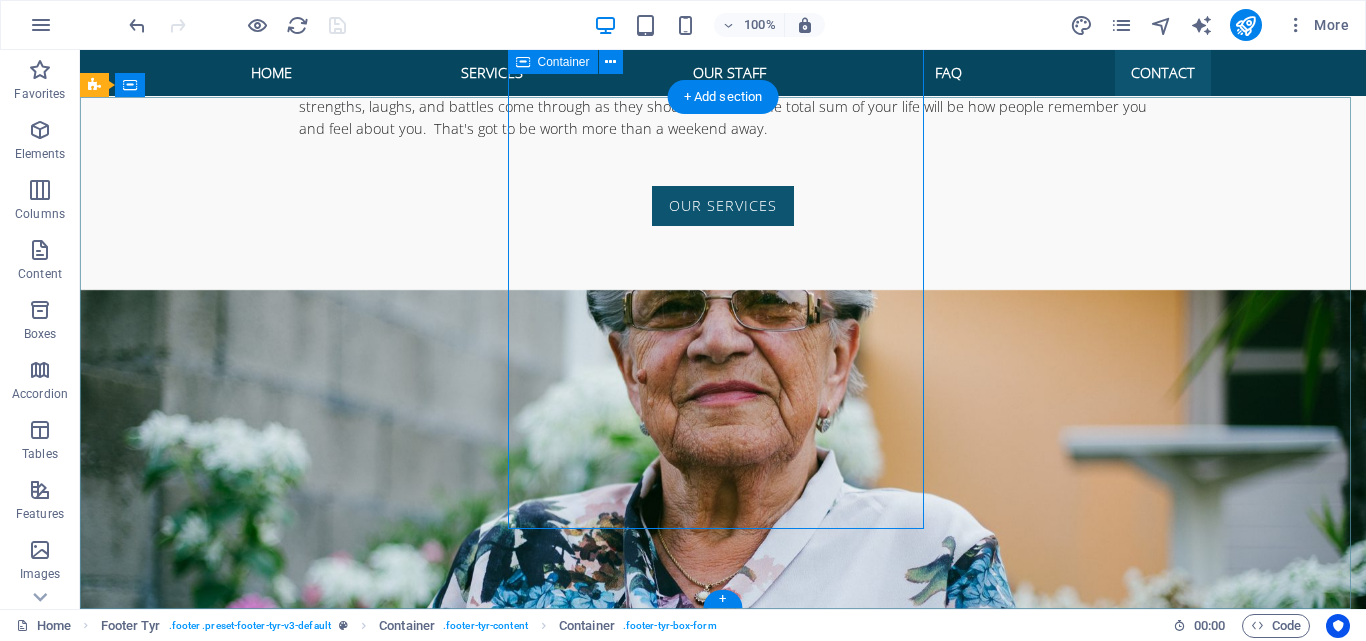 click on "Get in touch   I have read and understand the privacy policy. Unreadable? Load new Submit" at bounding box center (568, 2578) 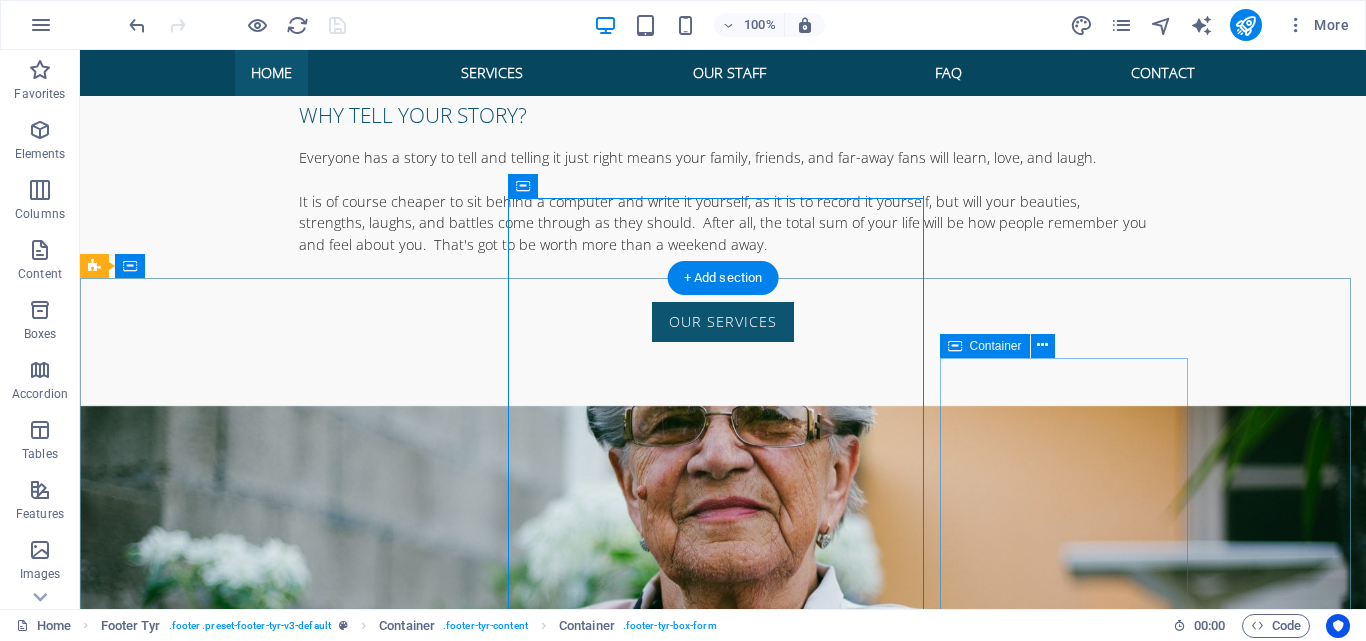 scroll, scrollTop: 2033, scrollLeft: 0, axis: vertical 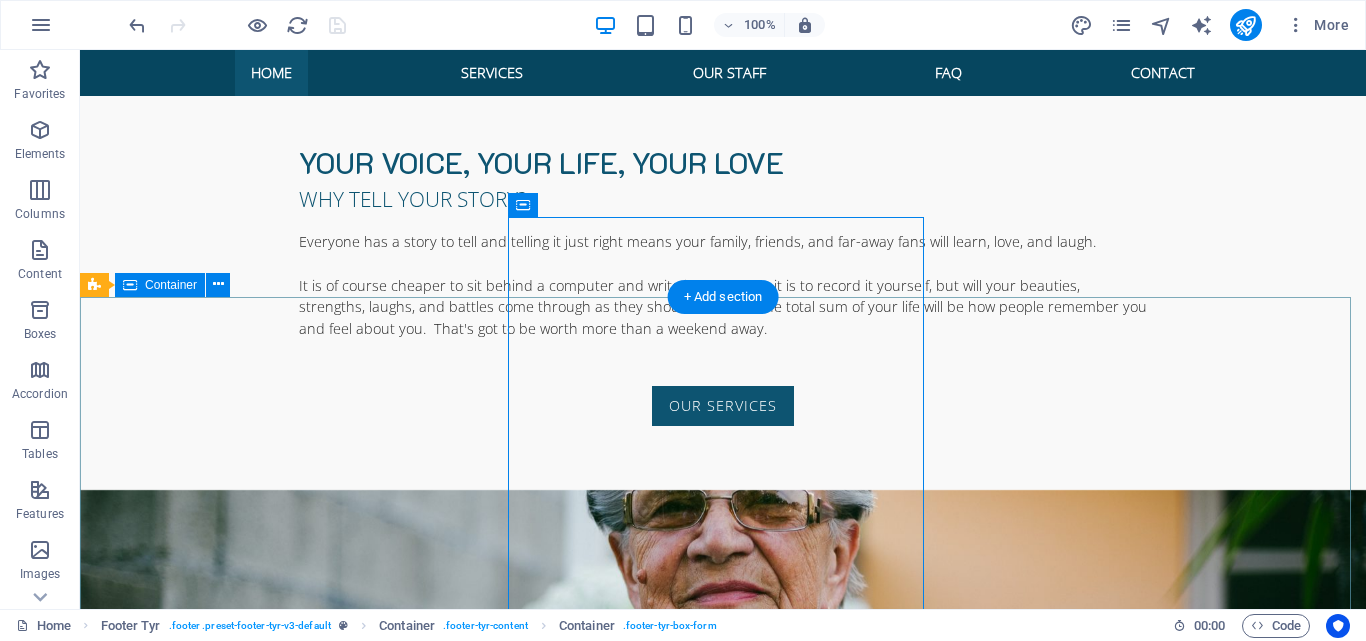 click on "Servicing the . Fraser Coast, Australia   4655 Get in touch   I have read and understand the privacy policy. Unreadable? Load new Submit Contact Phone:  0466 376 398 E-Mail:  tom@myyarn.au Legal Notice  |  Privacy" at bounding box center (723, 2869) 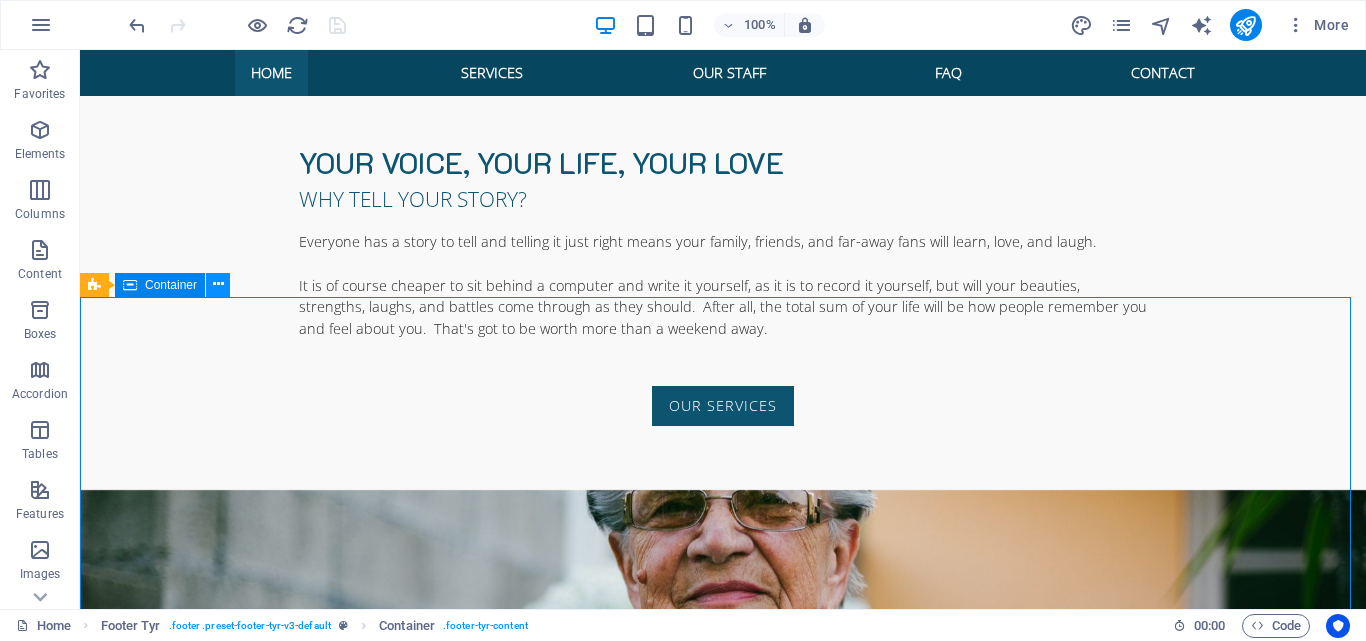 click at bounding box center [218, 284] 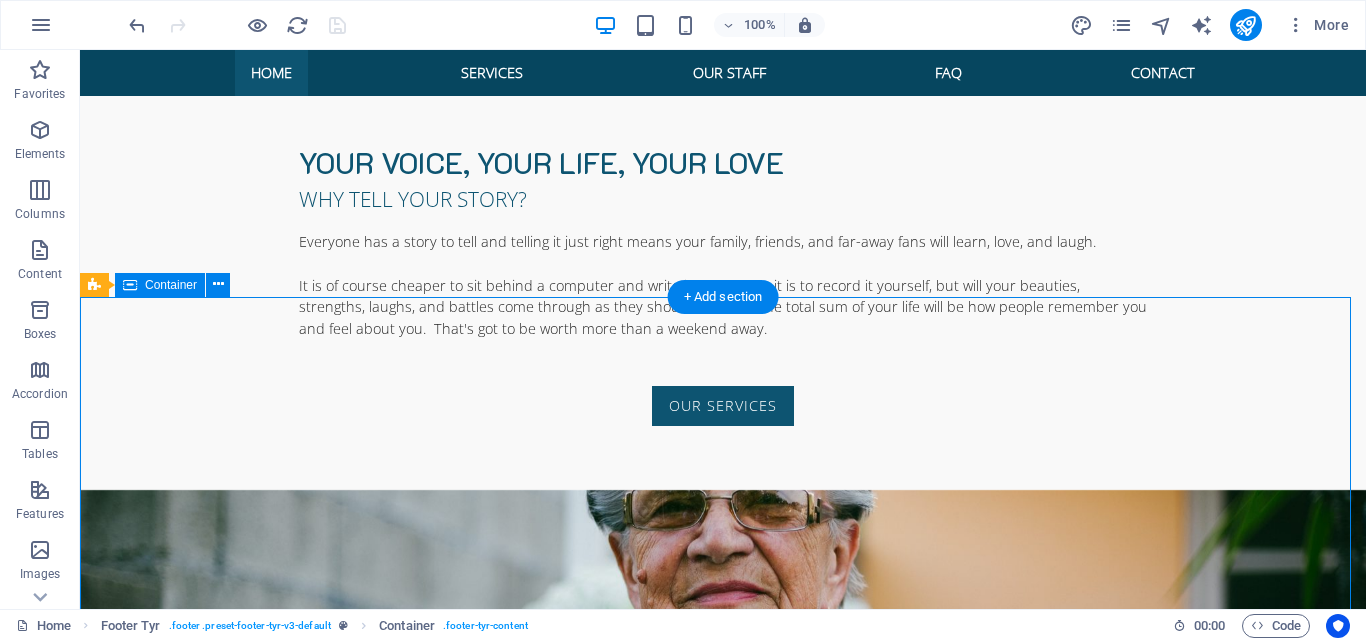 click on "Servicing the . Fraser Coast, Australia   4655 Get in touch   I have read and understand the privacy policy. Unreadable? Load new Submit Contact Phone:  0466 376 398 E-Mail:  tom@myyarn.au Legal Notice  |  Privacy" at bounding box center [723, 2869] 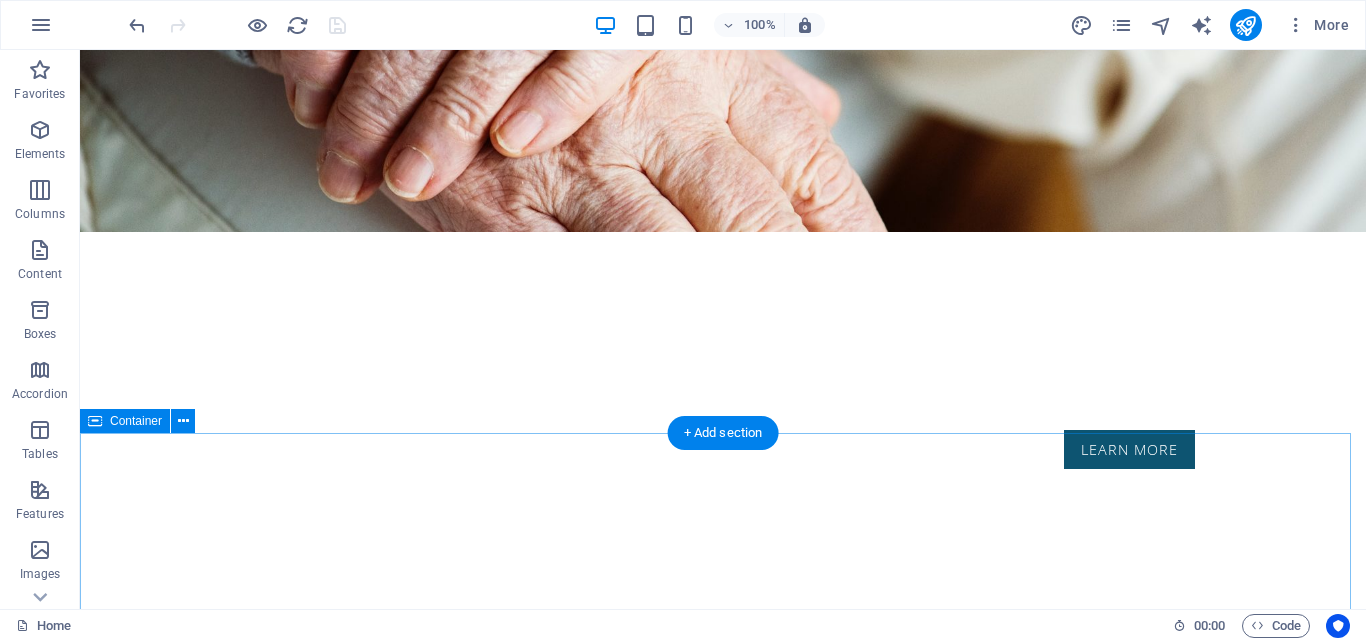 scroll, scrollTop: 0, scrollLeft: 0, axis: both 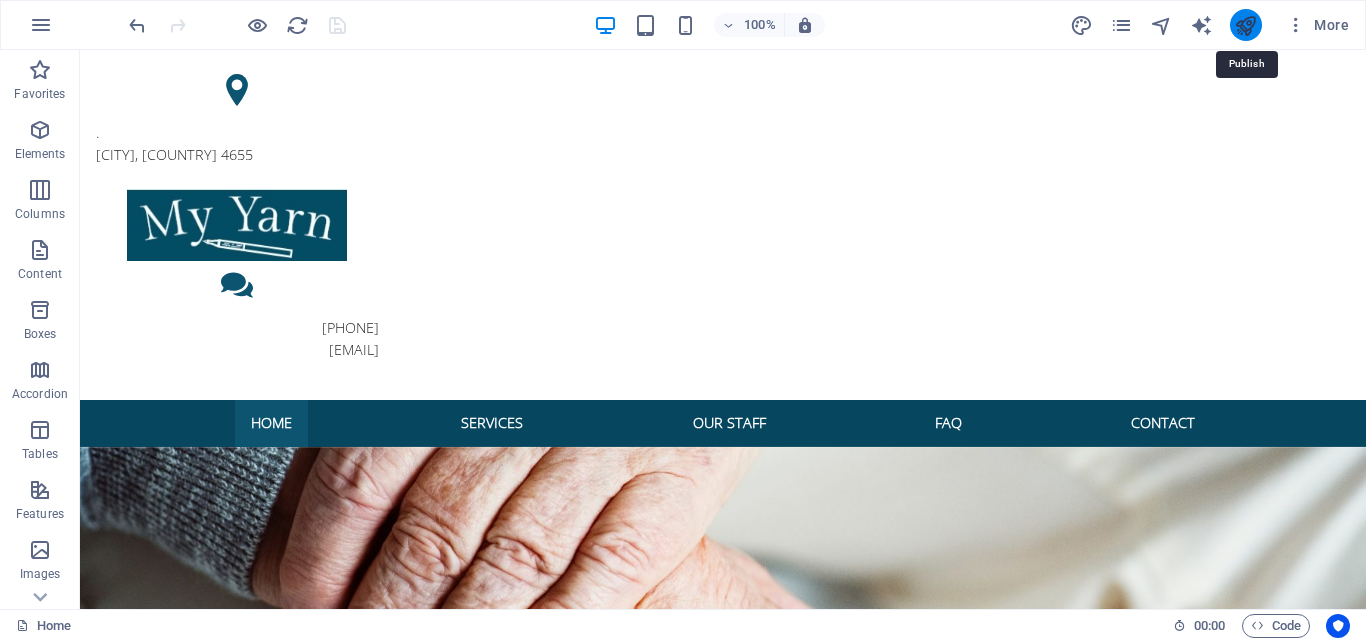 click at bounding box center (1245, 25) 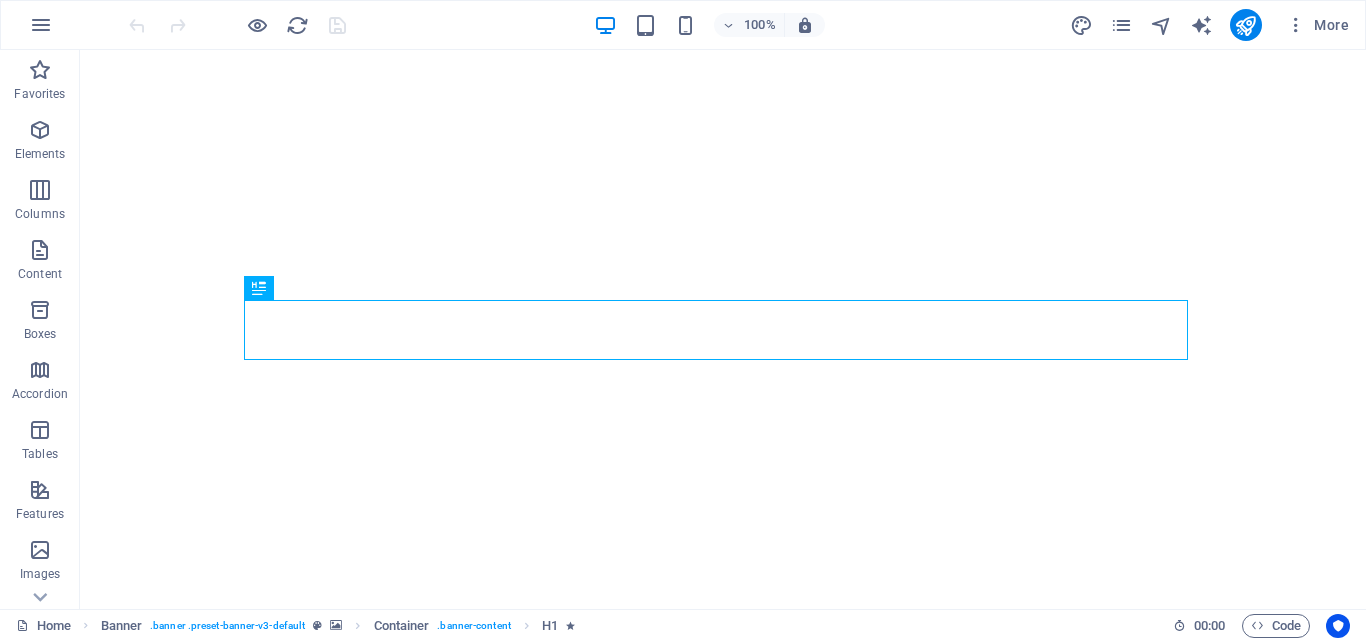 scroll, scrollTop: 0, scrollLeft: 0, axis: both 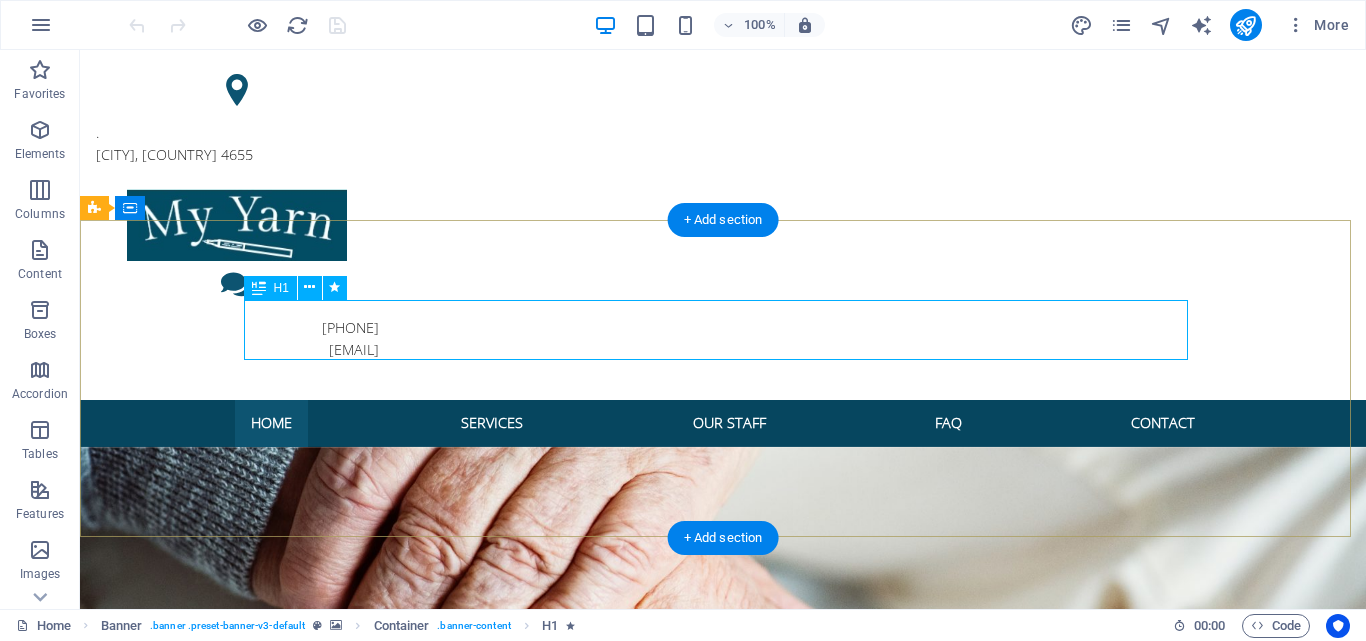 click on "Qualified journalist" at bounding box center [723, 875] 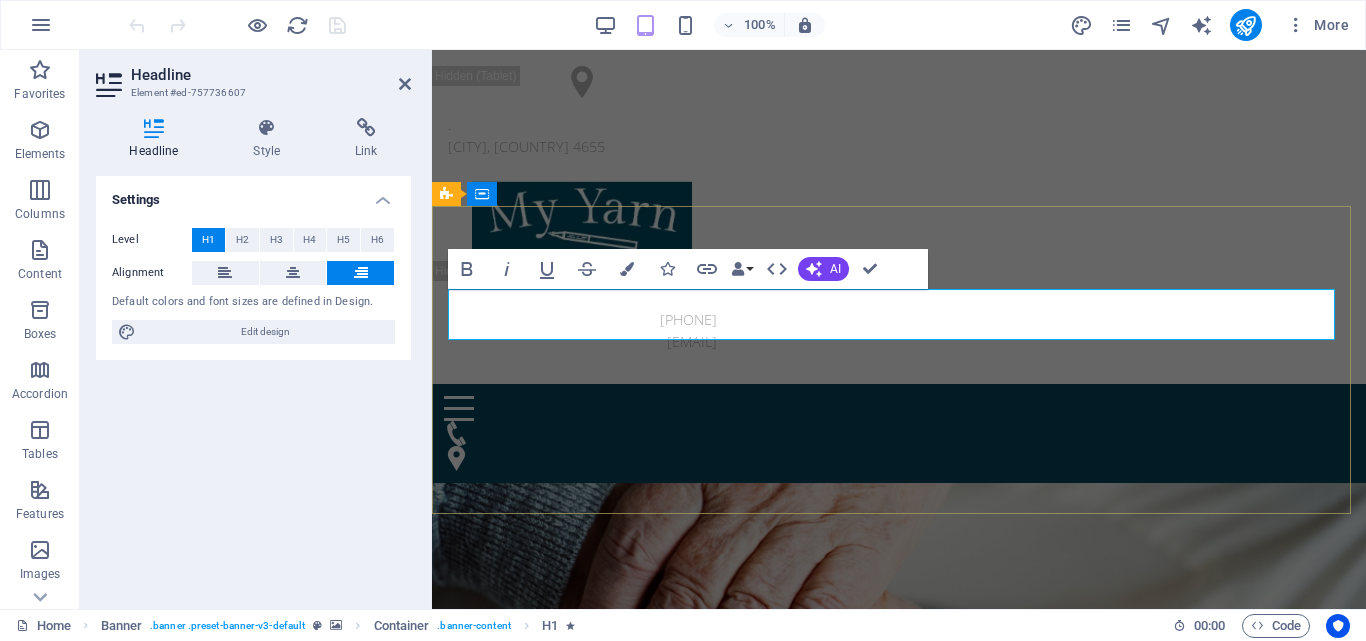 type 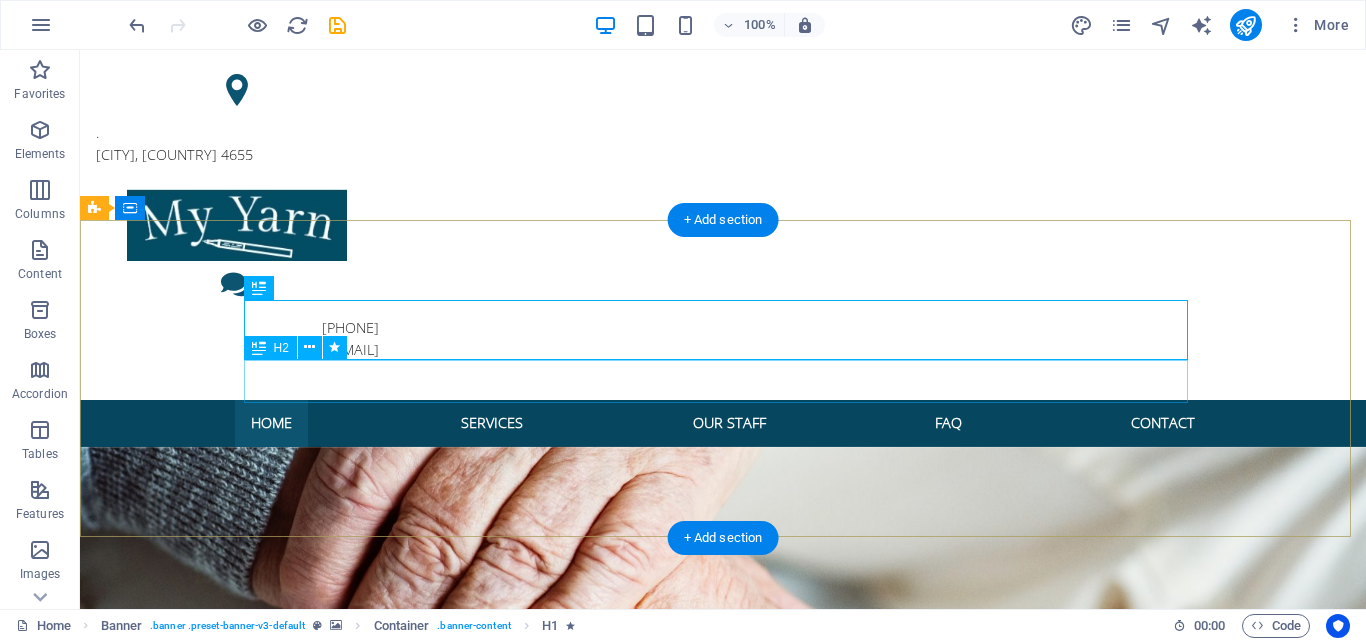 click on "for your biography" at bounding box center (723, 926) 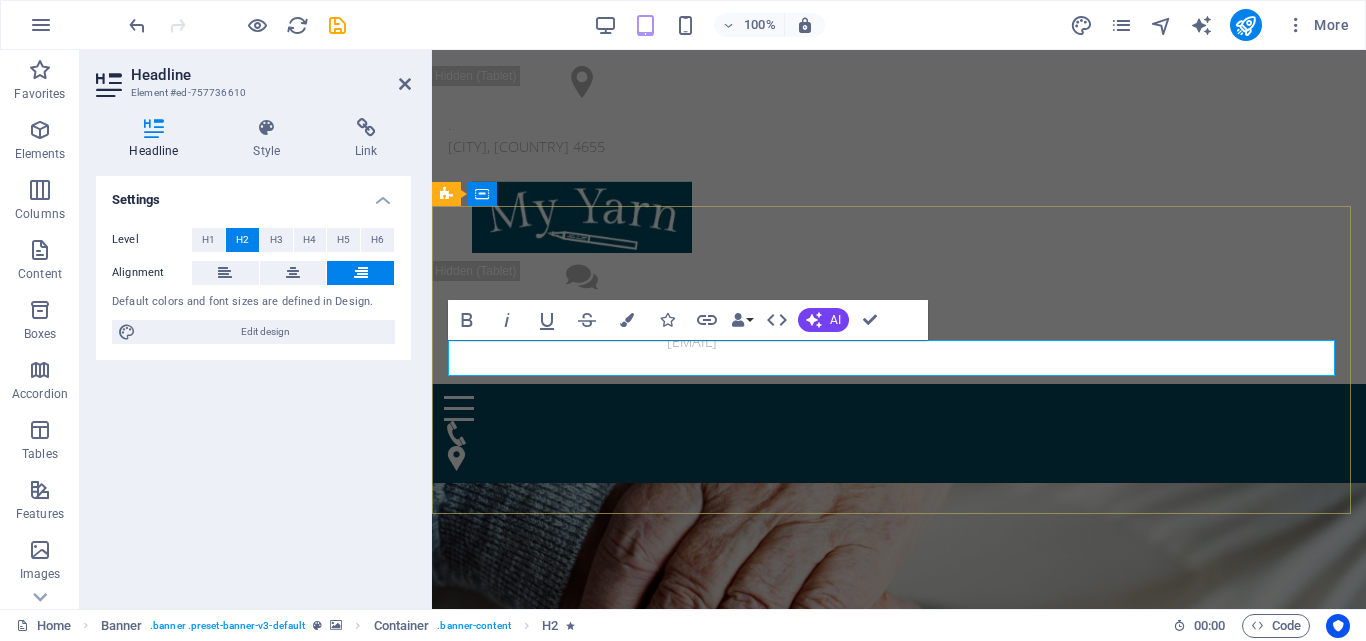 type 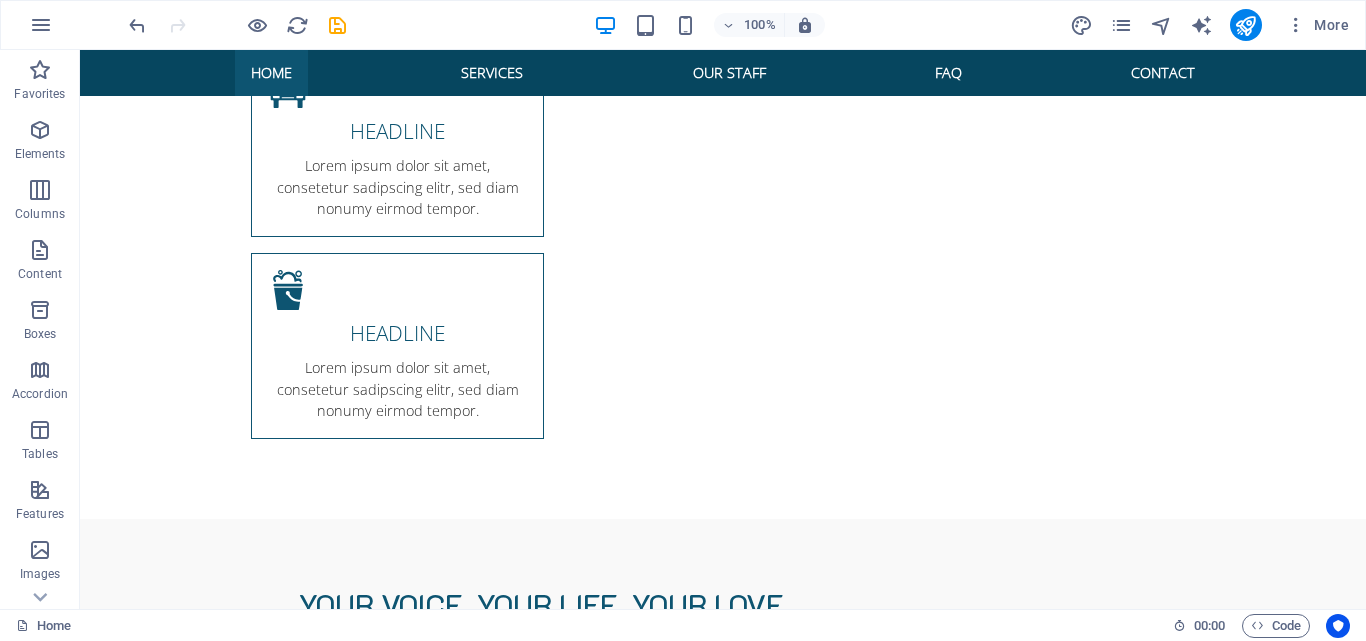 scroll, scrollTop: 1700, scrollLeft: 0, axis: vertical 